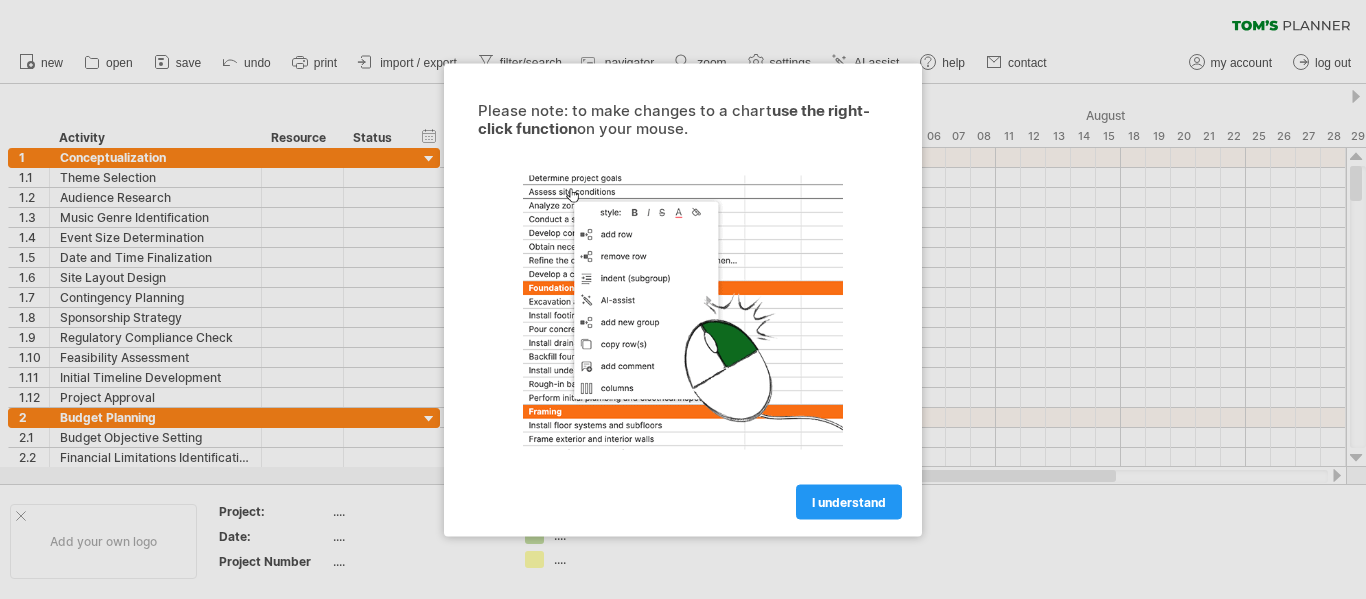 scroll, scrollTop: 0, scrollLeft: 0, axis: both 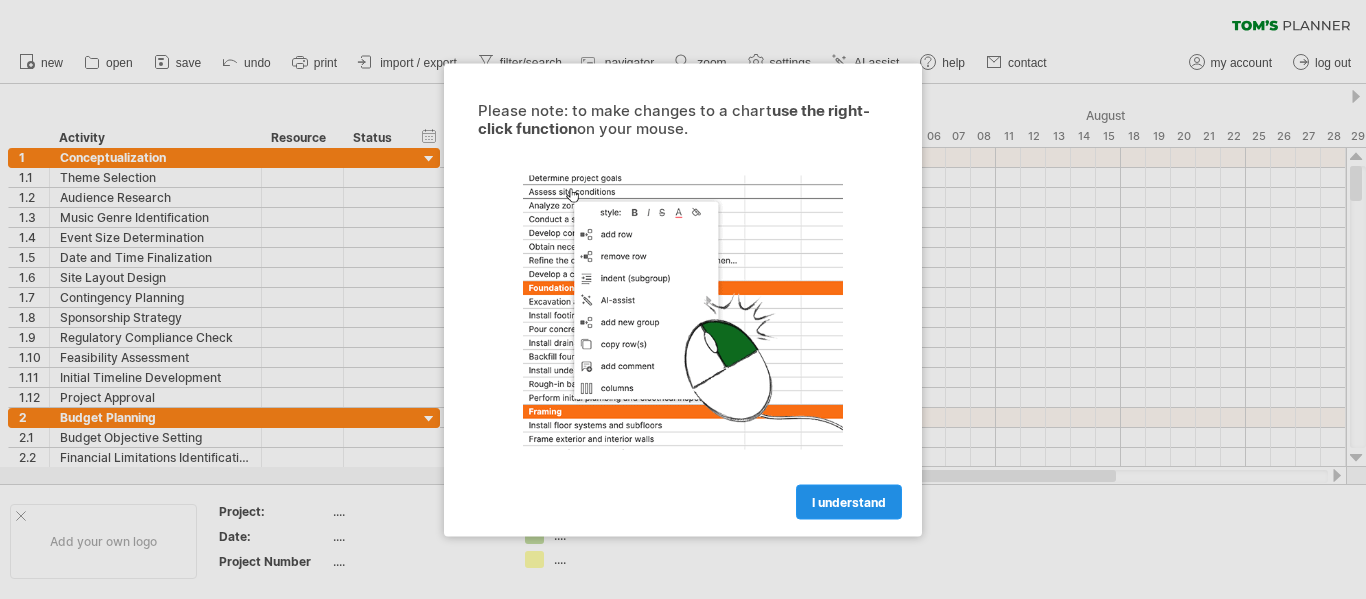 click on "I understand" at bounding box center (849, 501) 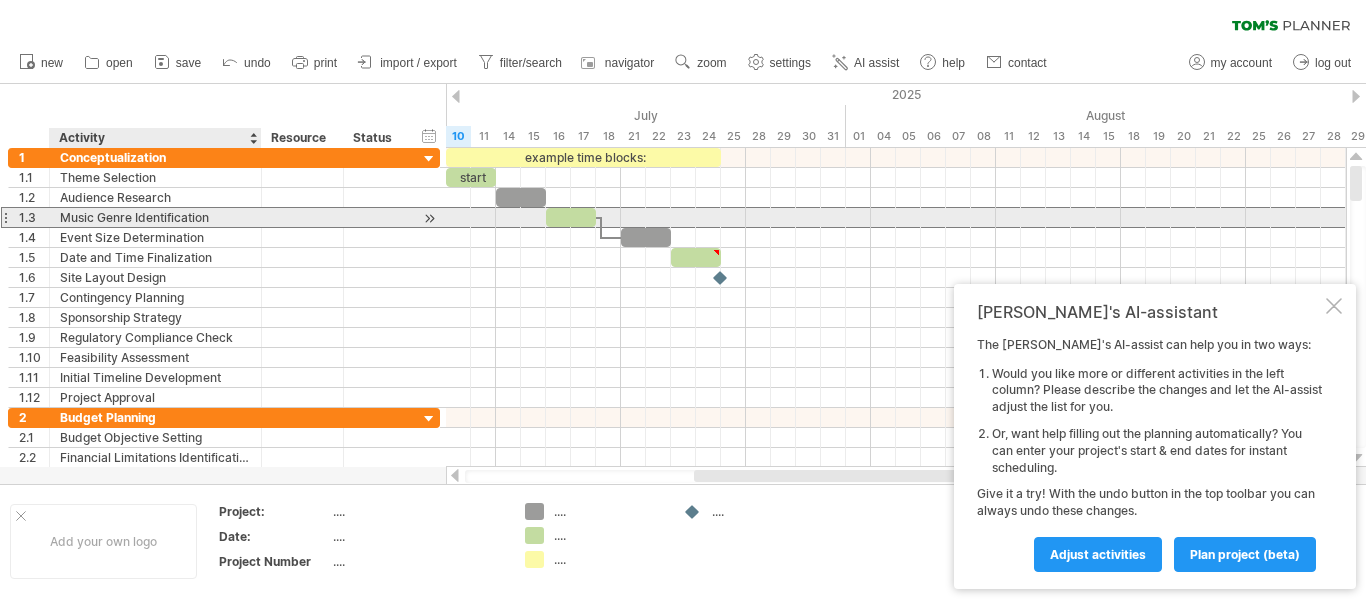 click on "Music Genre Identification" at bounding box center (155, 217) 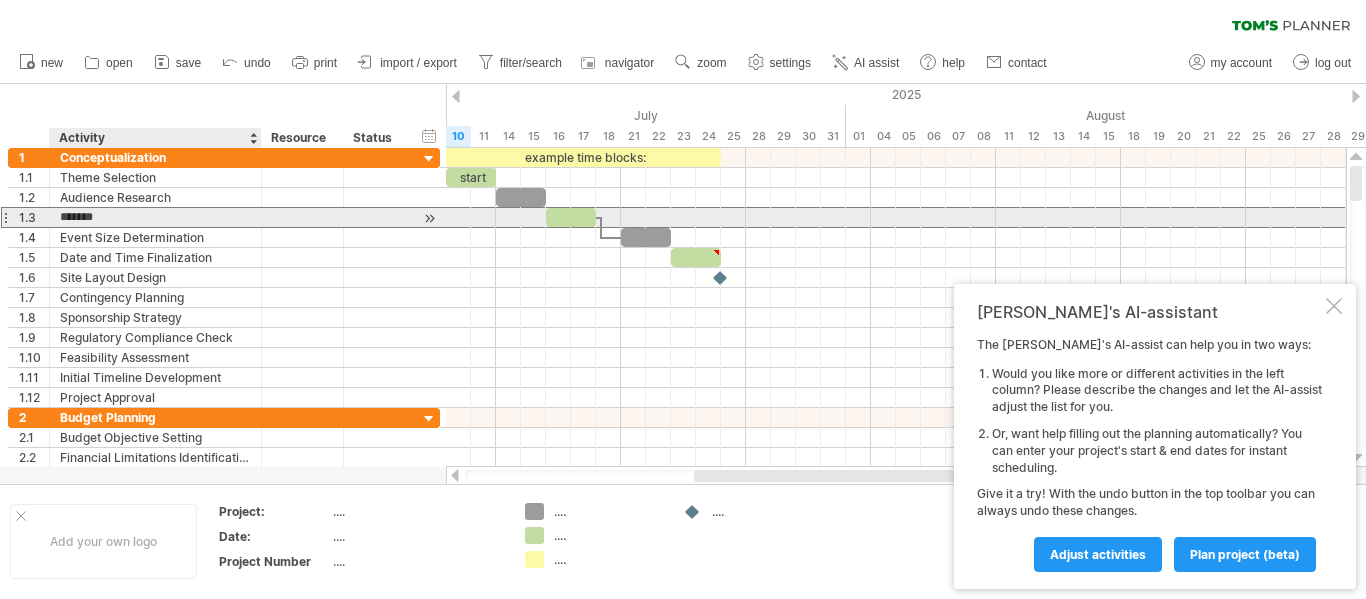type on "******" 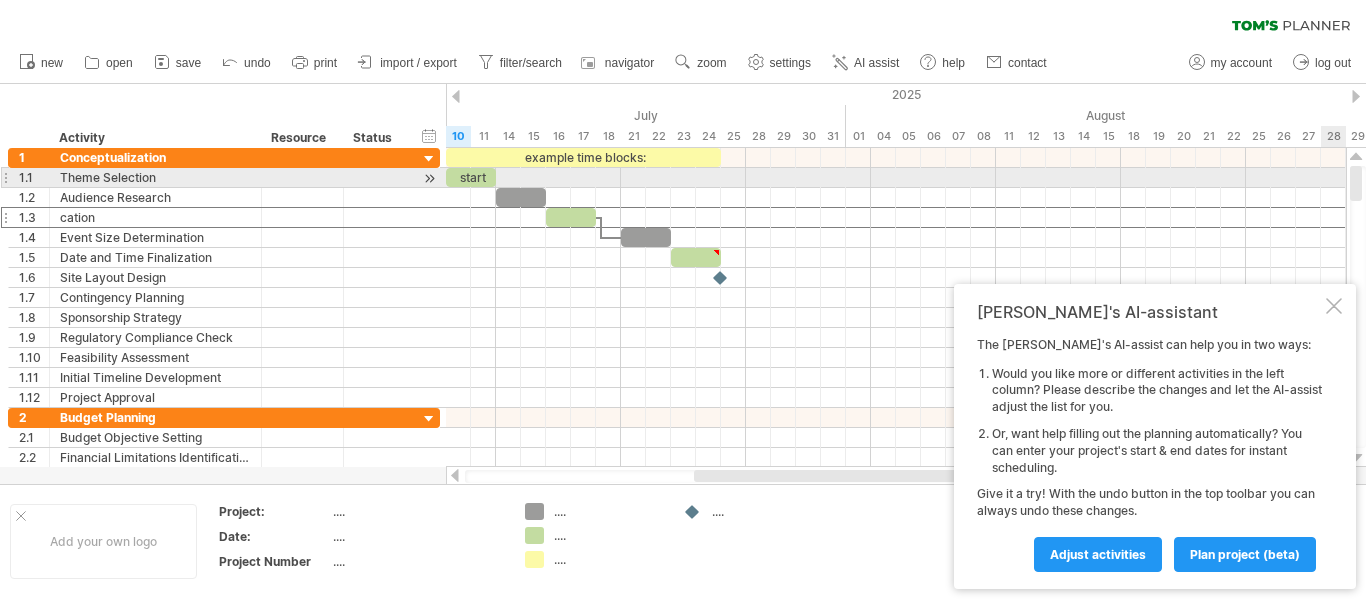 drag, startPoint x: 1356, startPoint y: 187, endPoint x: 1351, endPoint y: 177, distance: 11.18034 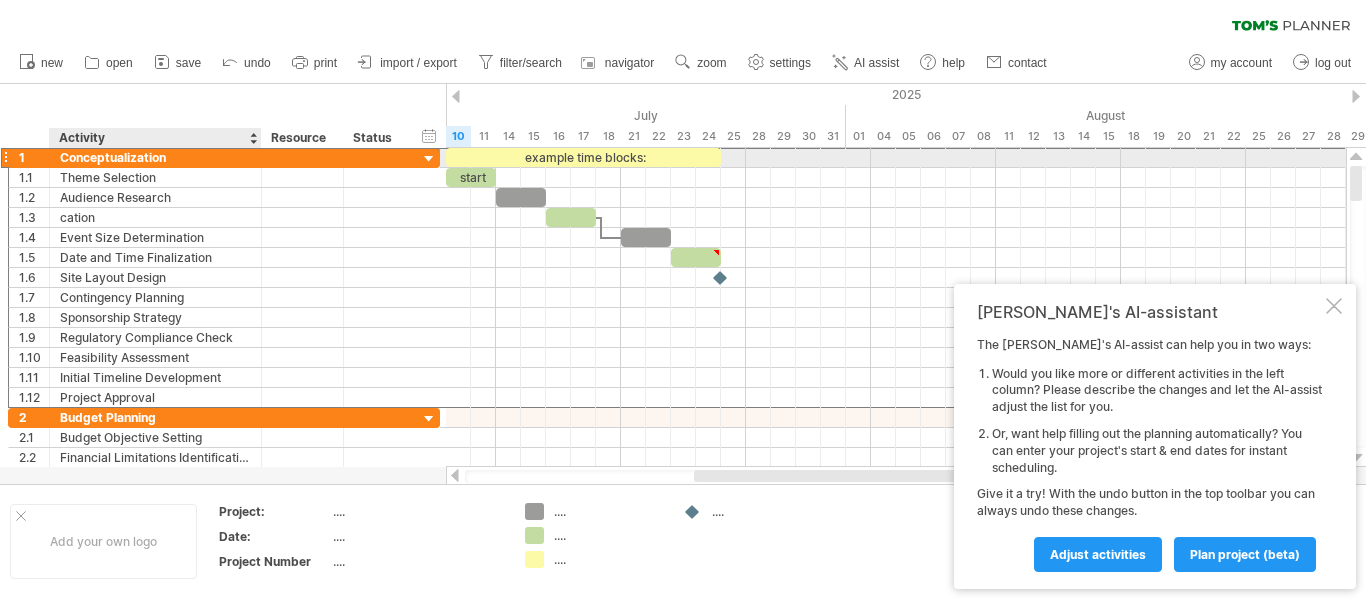 click on "Conceptualization" at bounding box center (155, 157) 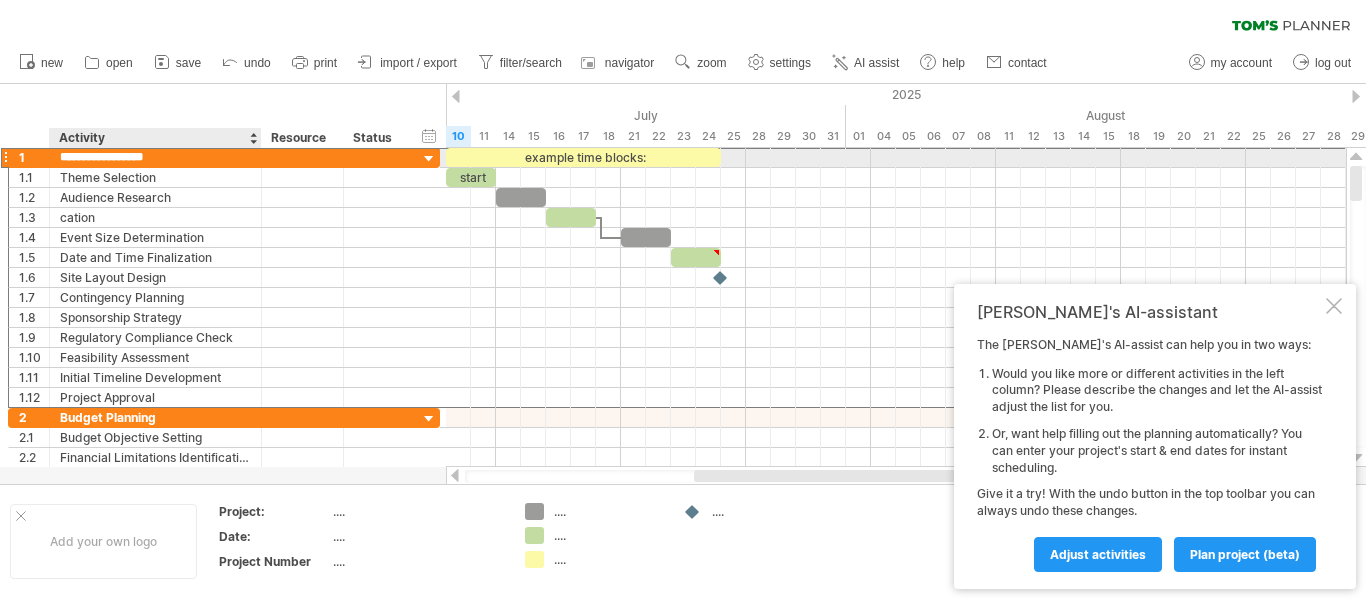 click on "**********" at bounding box center [155, 157] 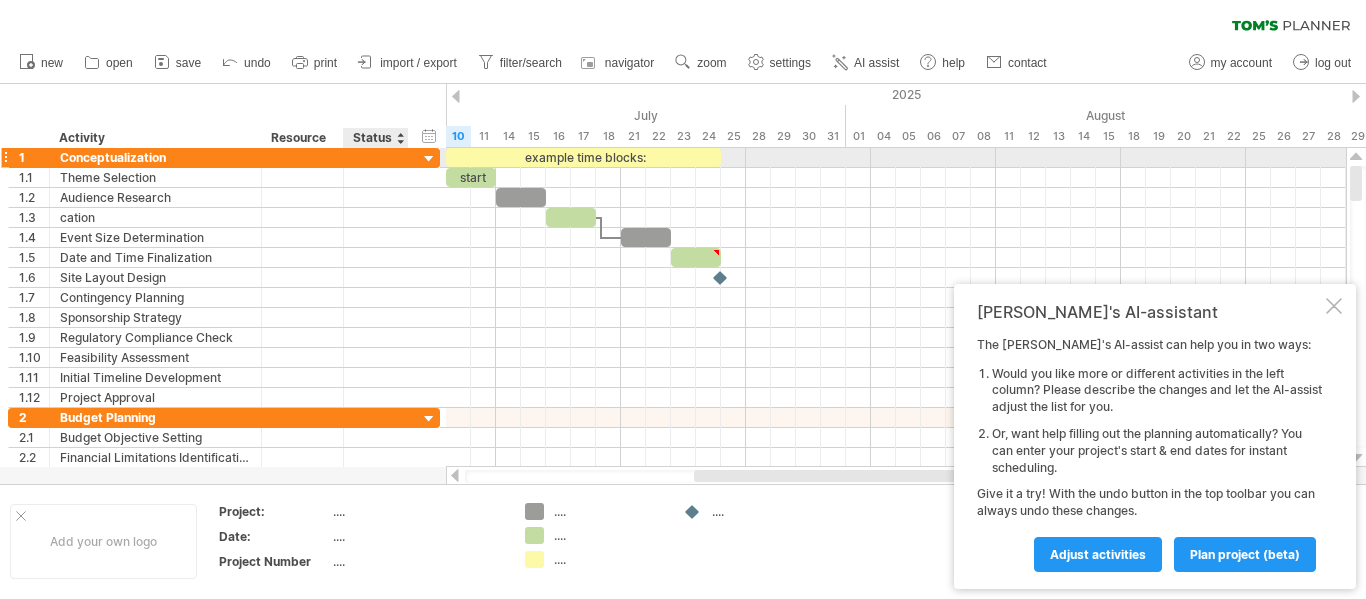 click at bounding box center [429, 159] 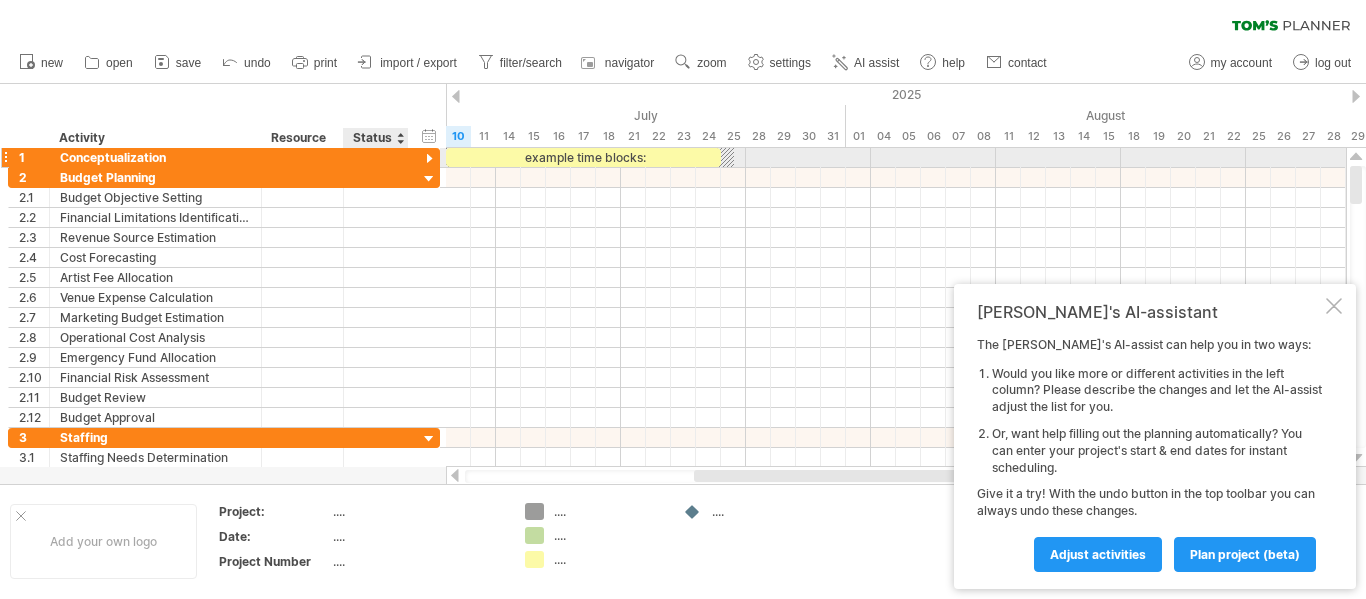 click at bounding box center (429, 159) 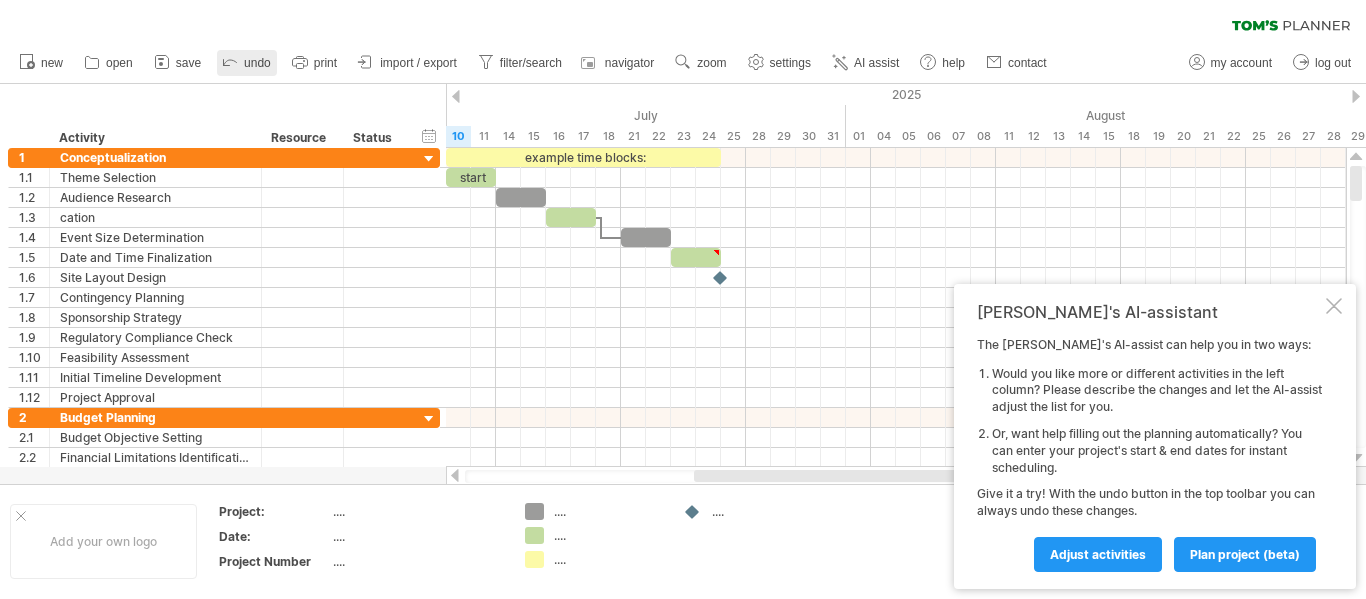 click 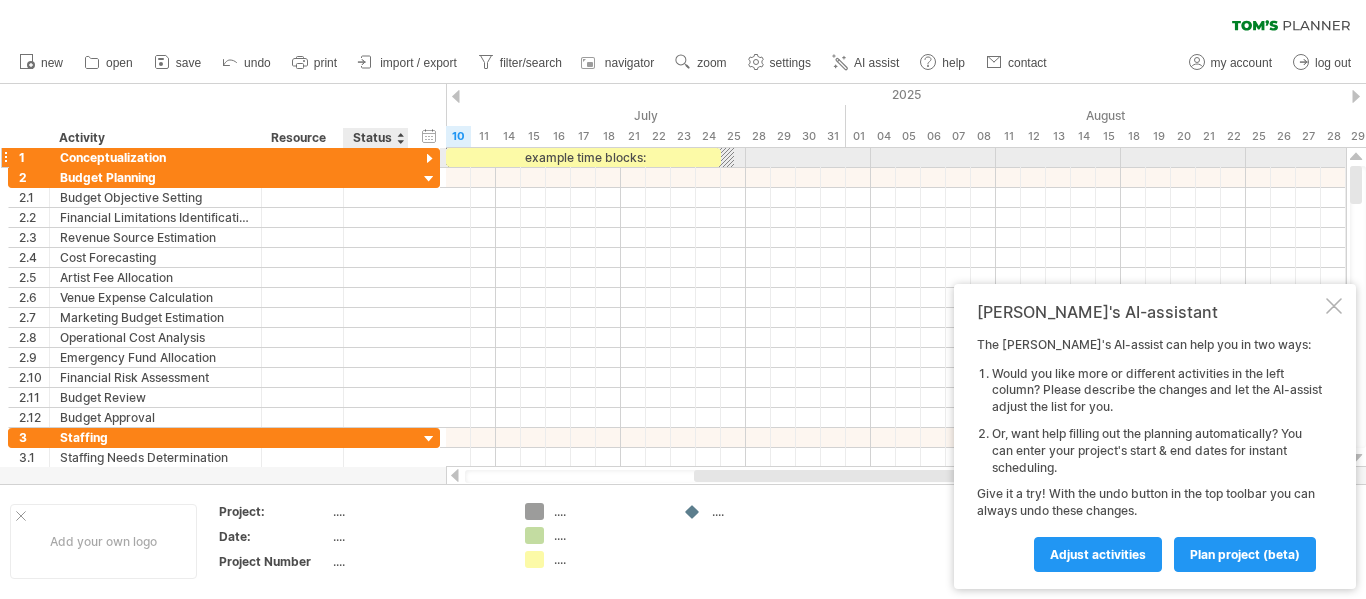 click at bounding box center [429, 159] 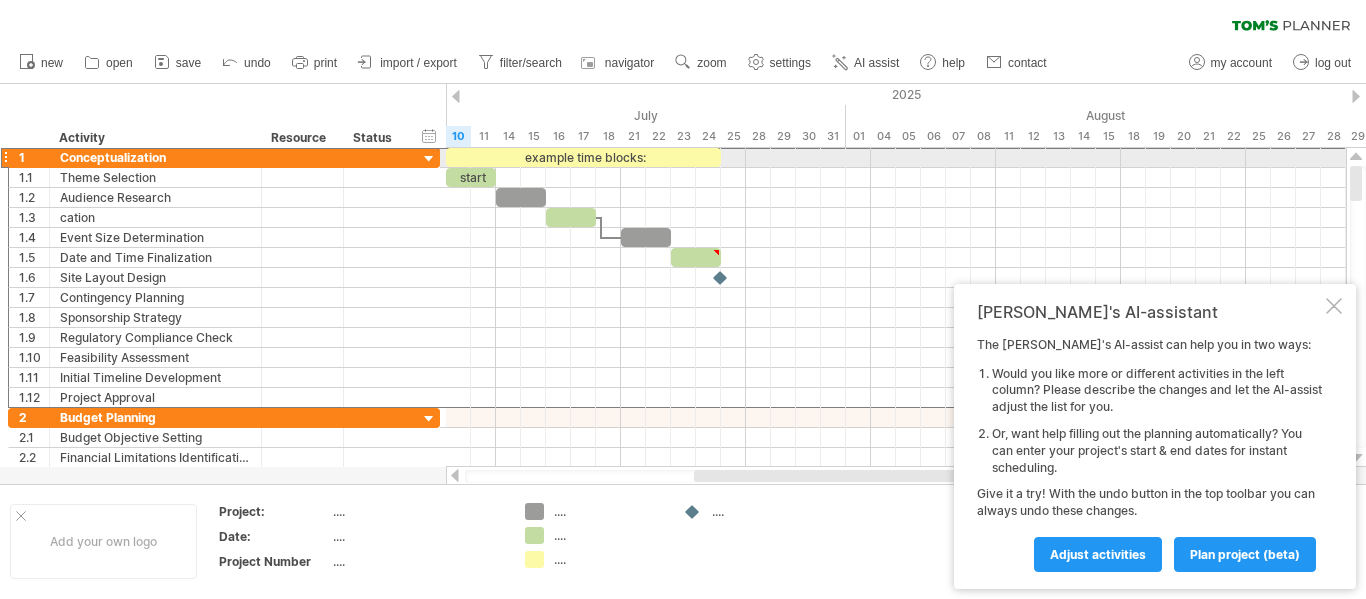 click at bounding box center [5, 157] 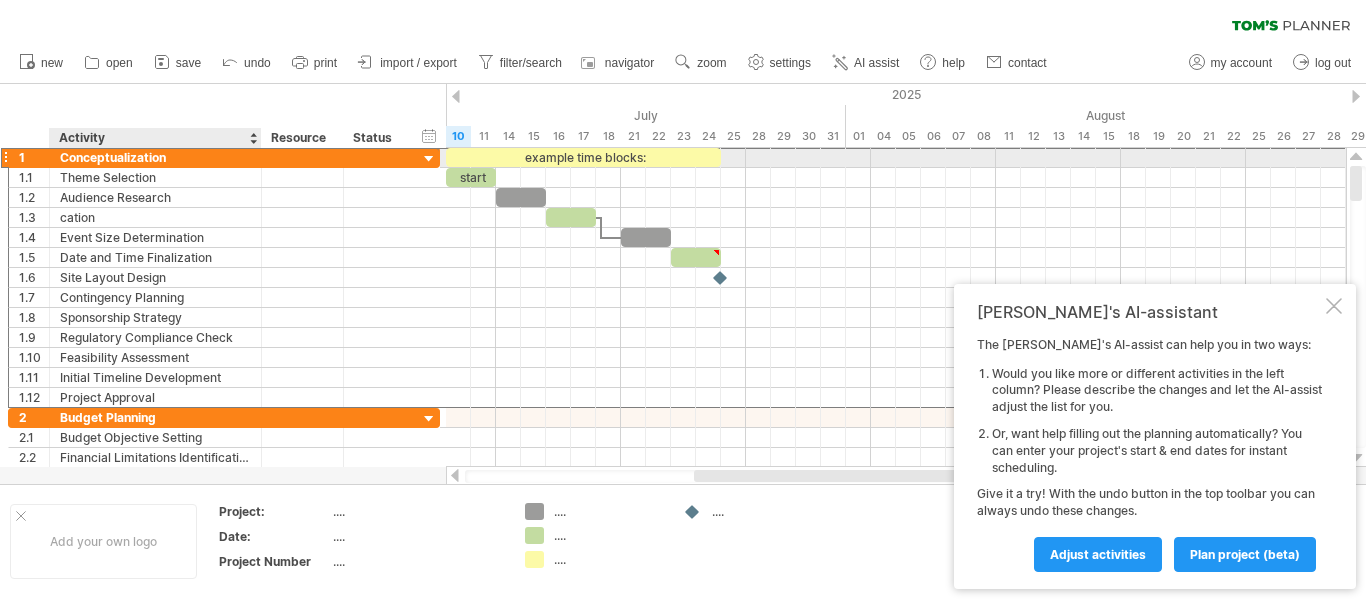 click on "Conceptualization" at bounding box center [155, 157] 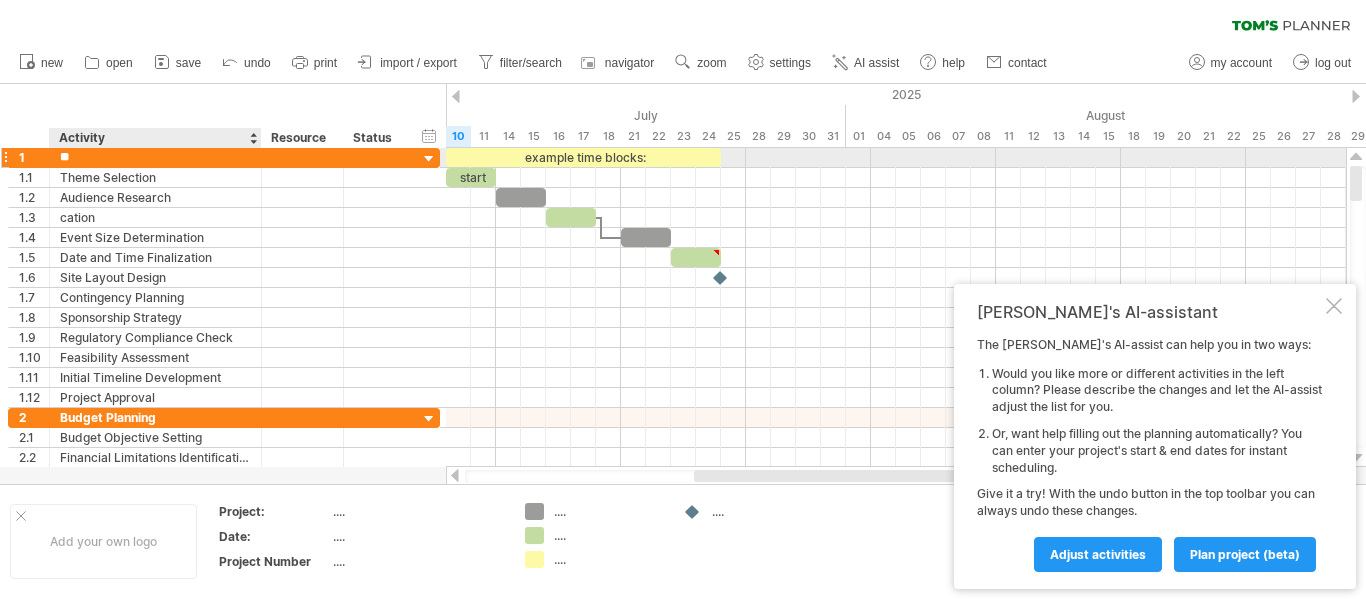 type on "*" 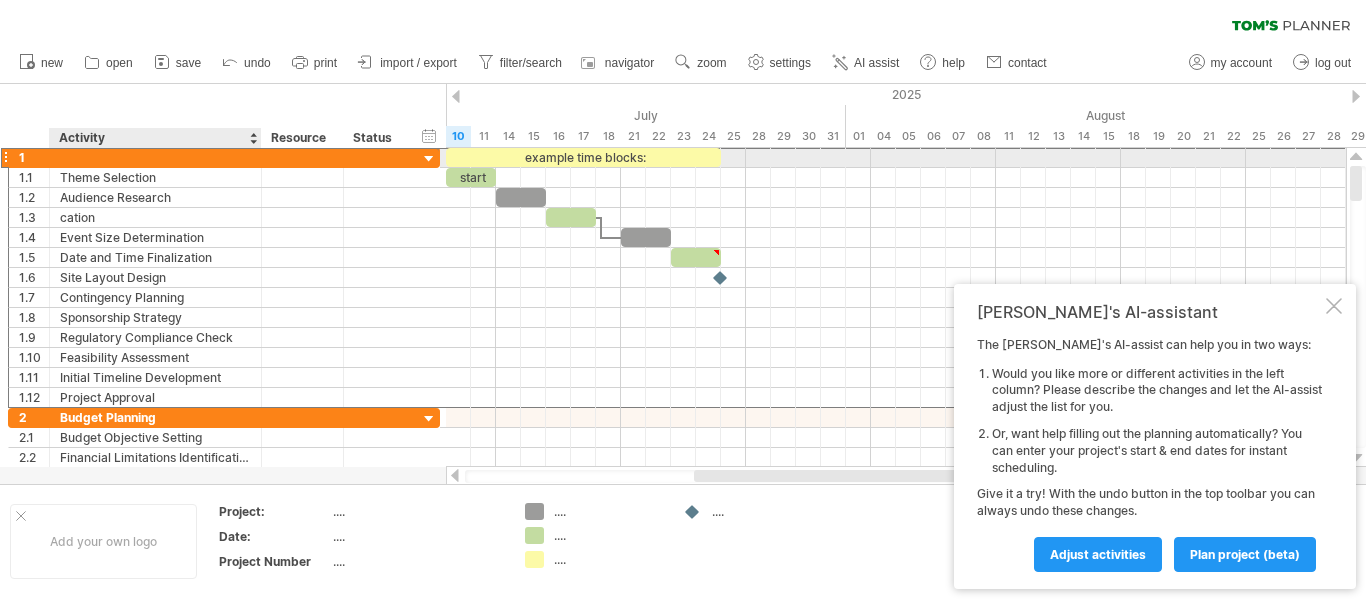 click at bounding box center [155, 157] 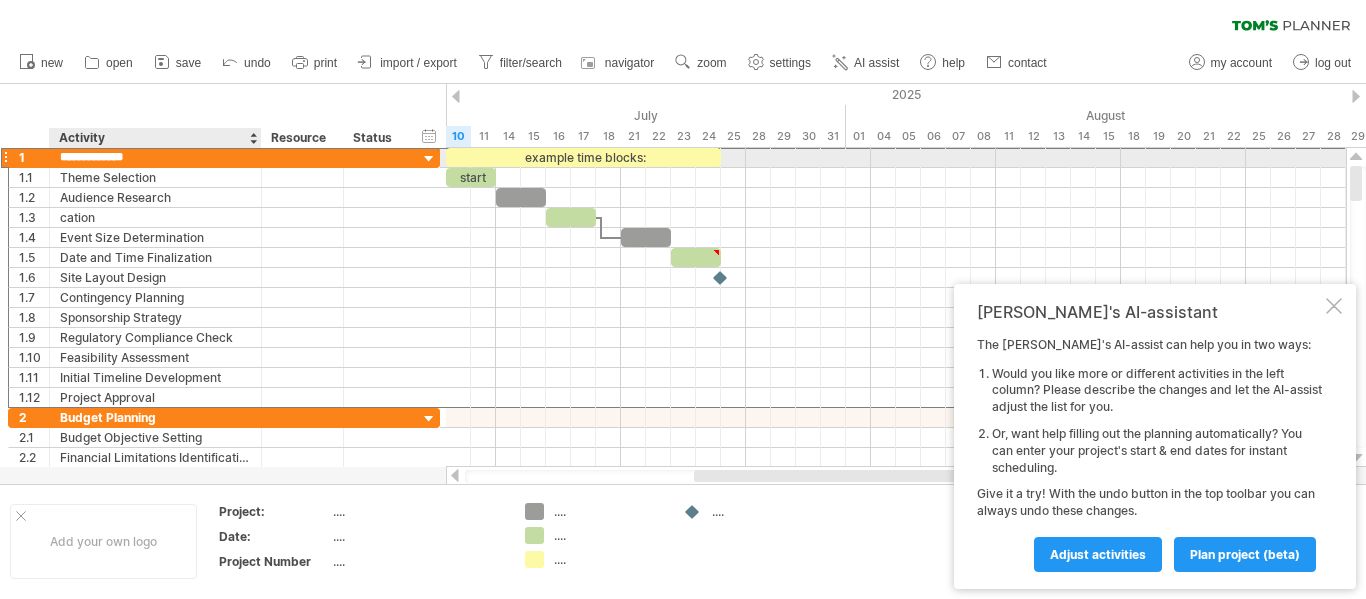 type on "**********" 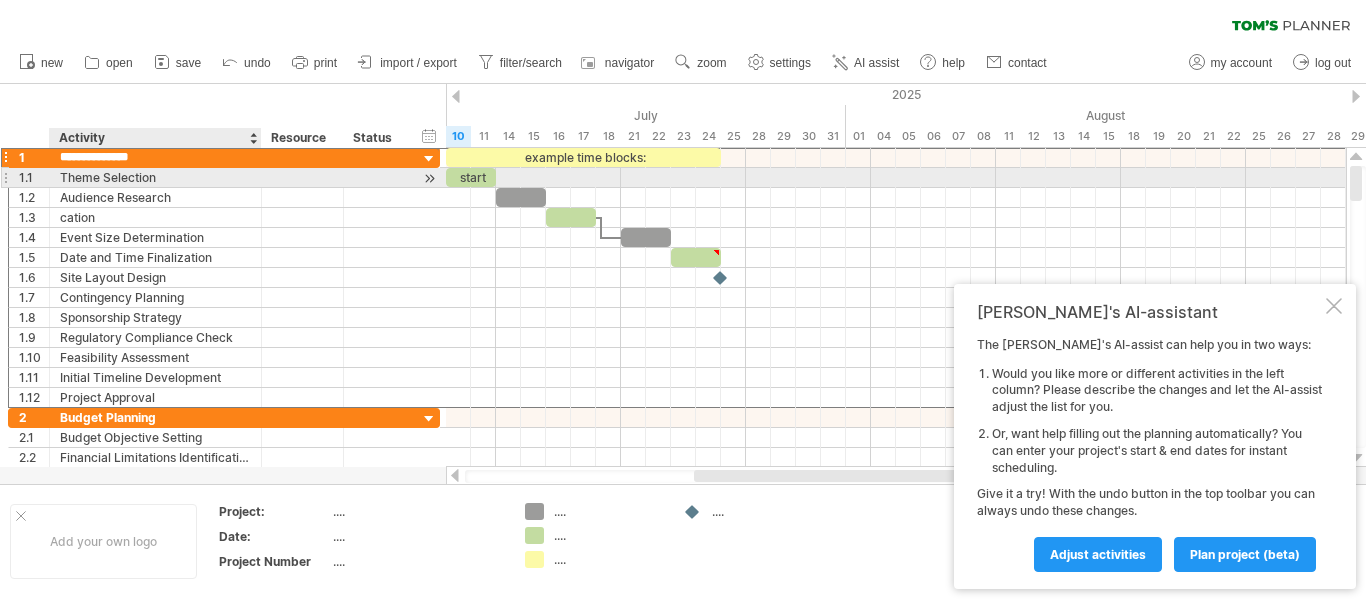 drag, startPoint x: 233, startPoint y: 162, endPoint x: 219, endPoint y: 183, distance: 25.23886 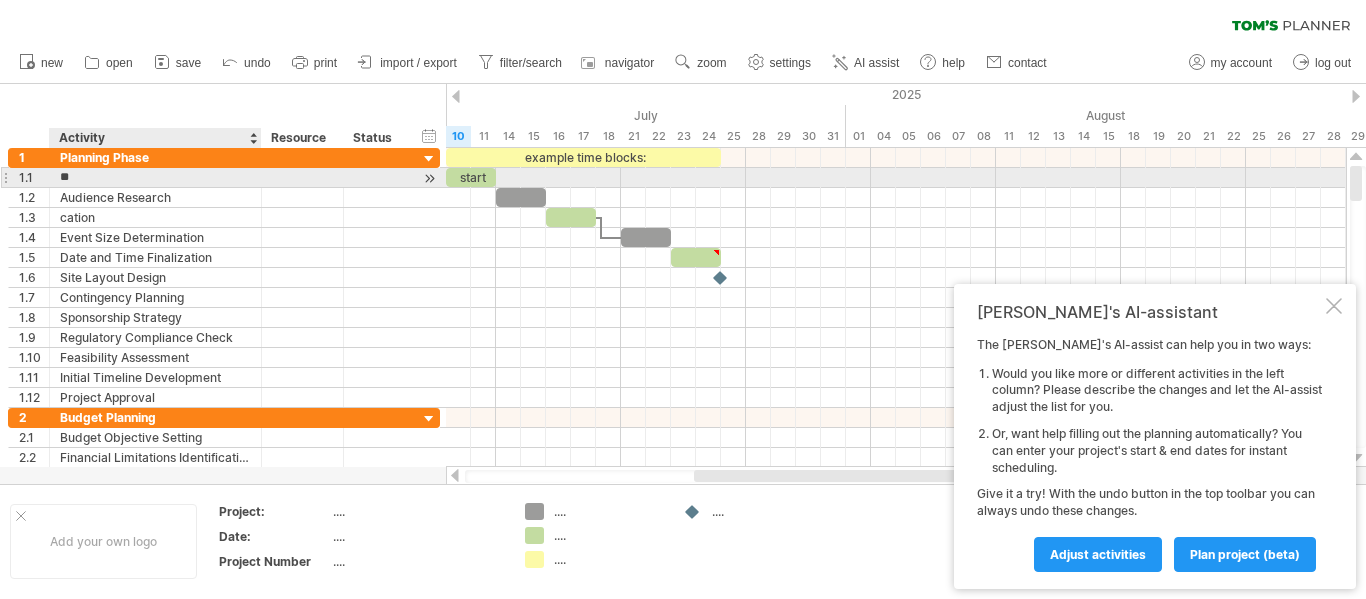 type on "*" 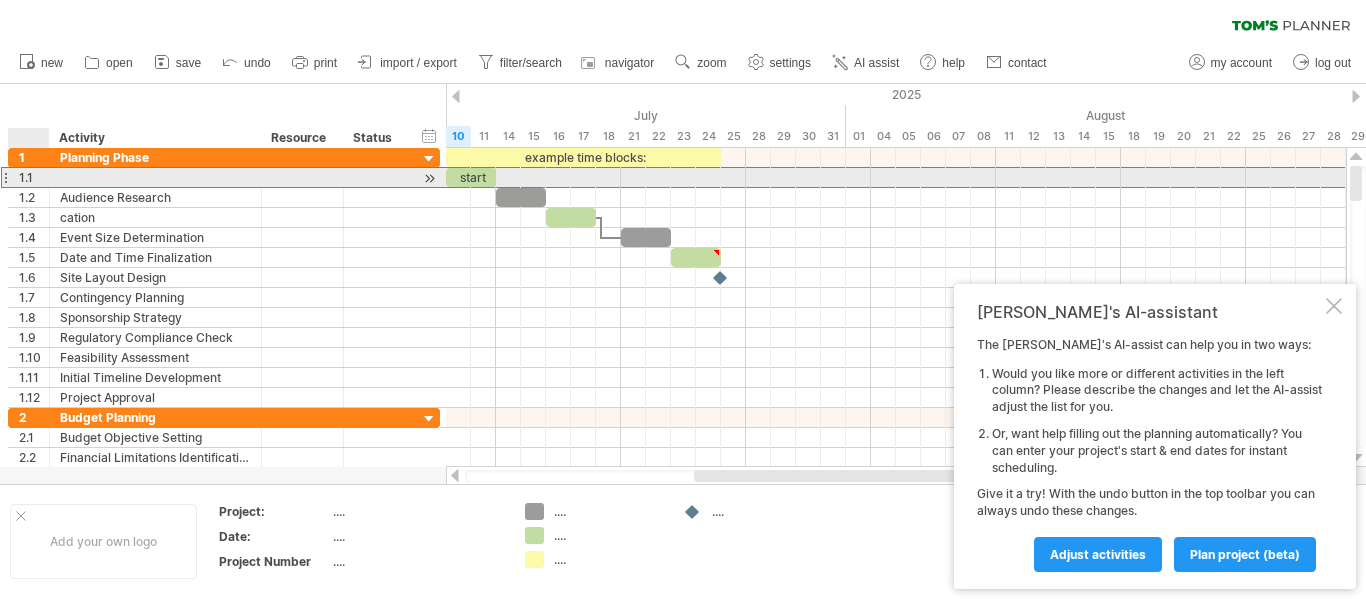 click at bounding box center [156, 177] 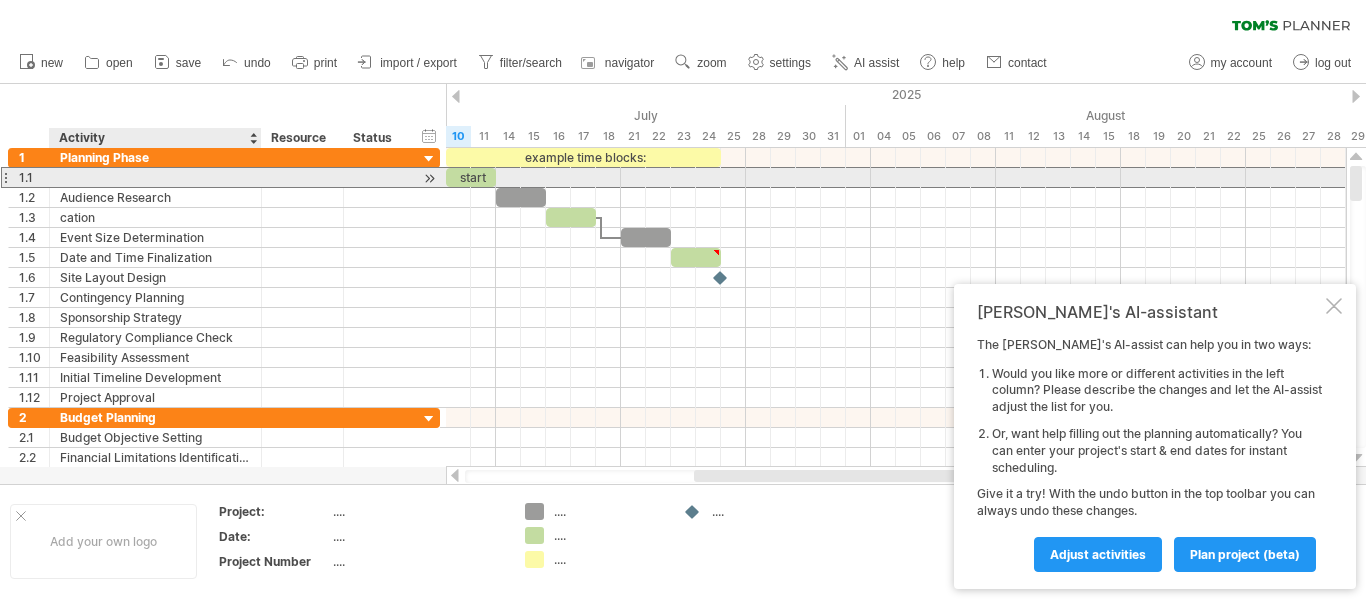click at bounding box center (155, 177) 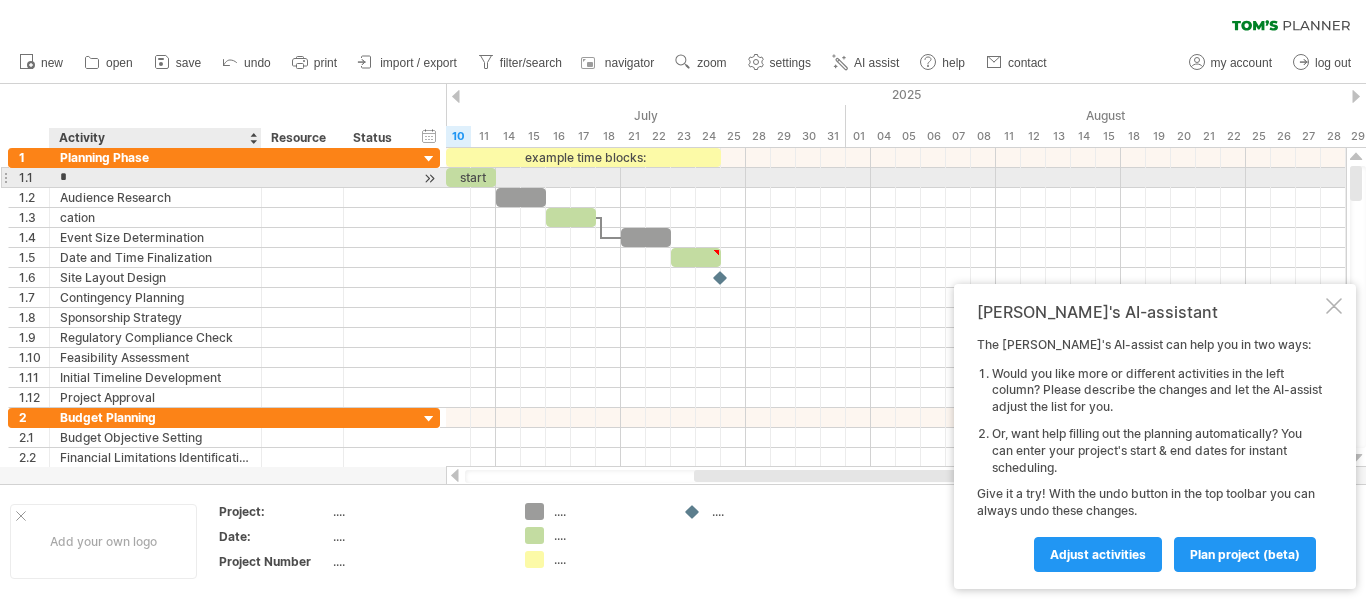 type on "**********" 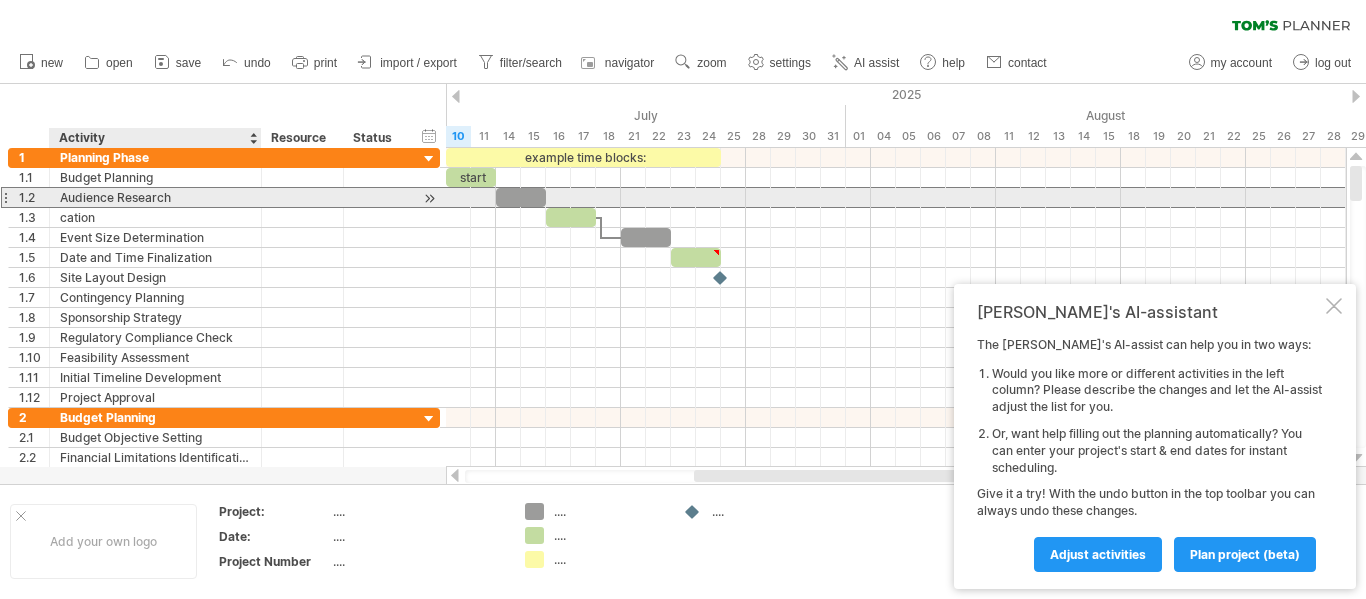 click on "Audience Research" at bounding box center (155, 197) 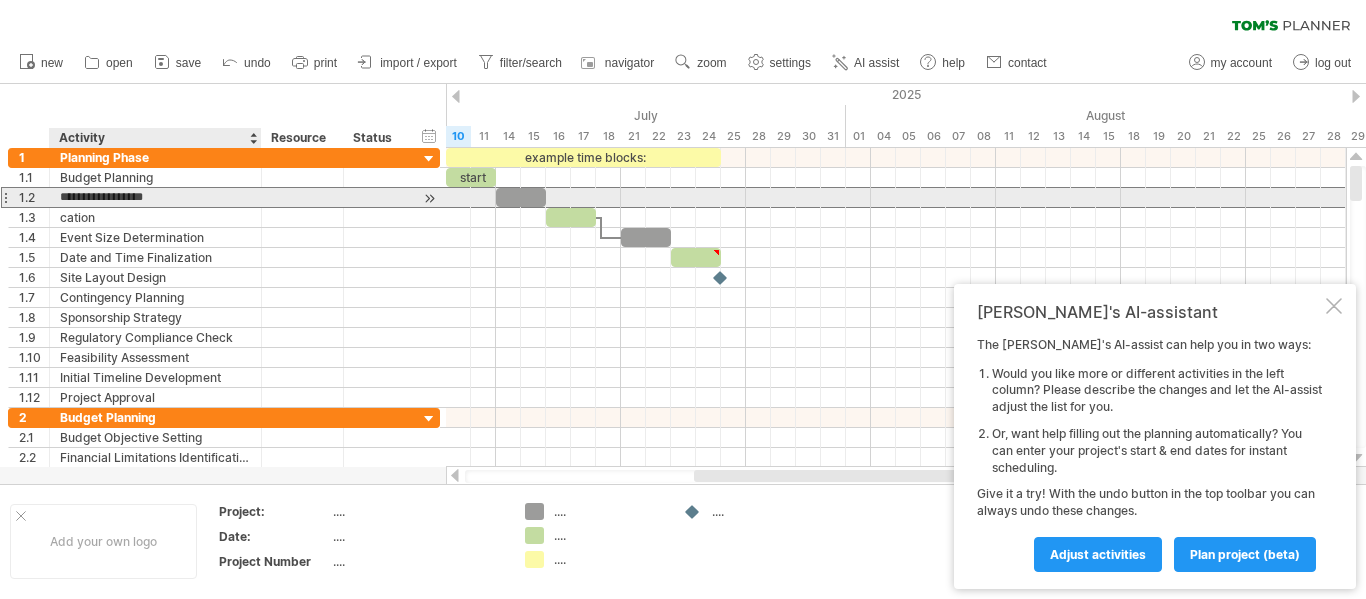 click on "**********" at bounding box center (155, 197) 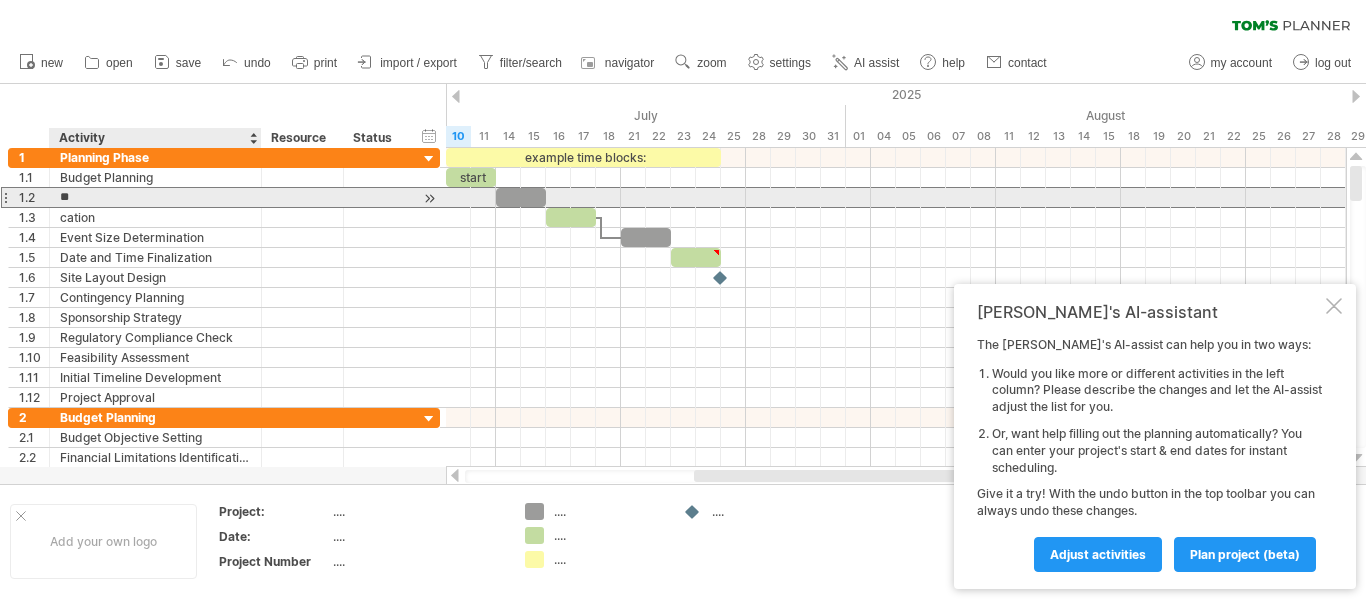 type on "*" 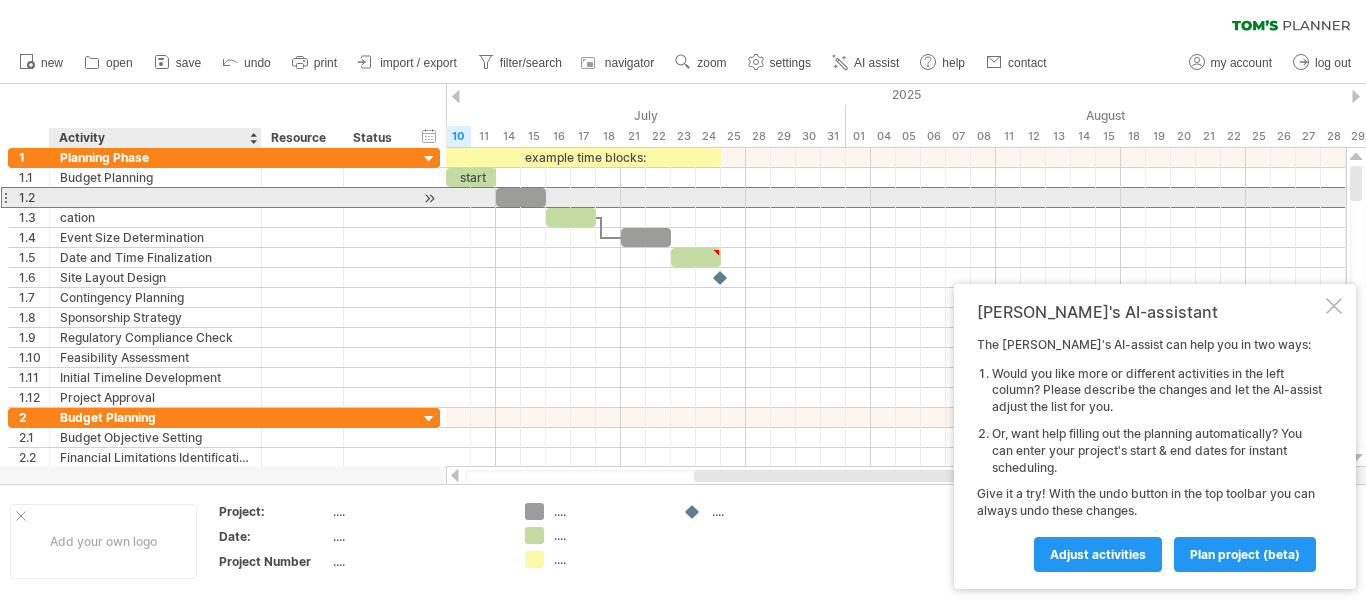 click at bounding box center [155, 197] 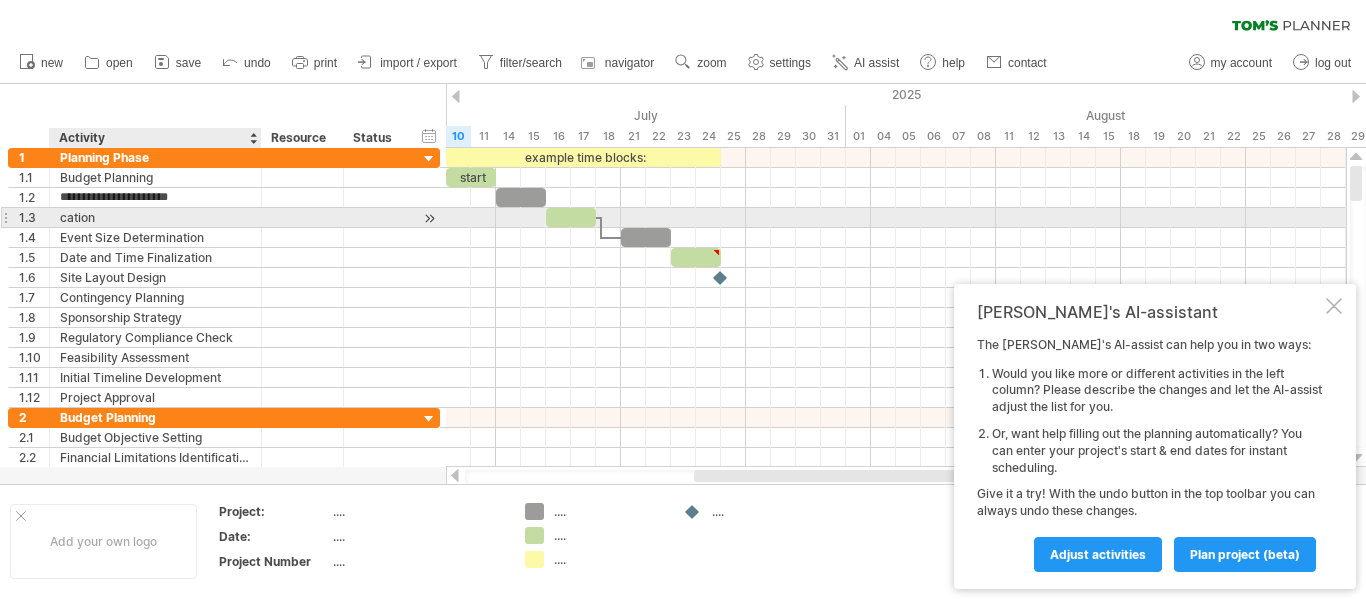 type on "**********" 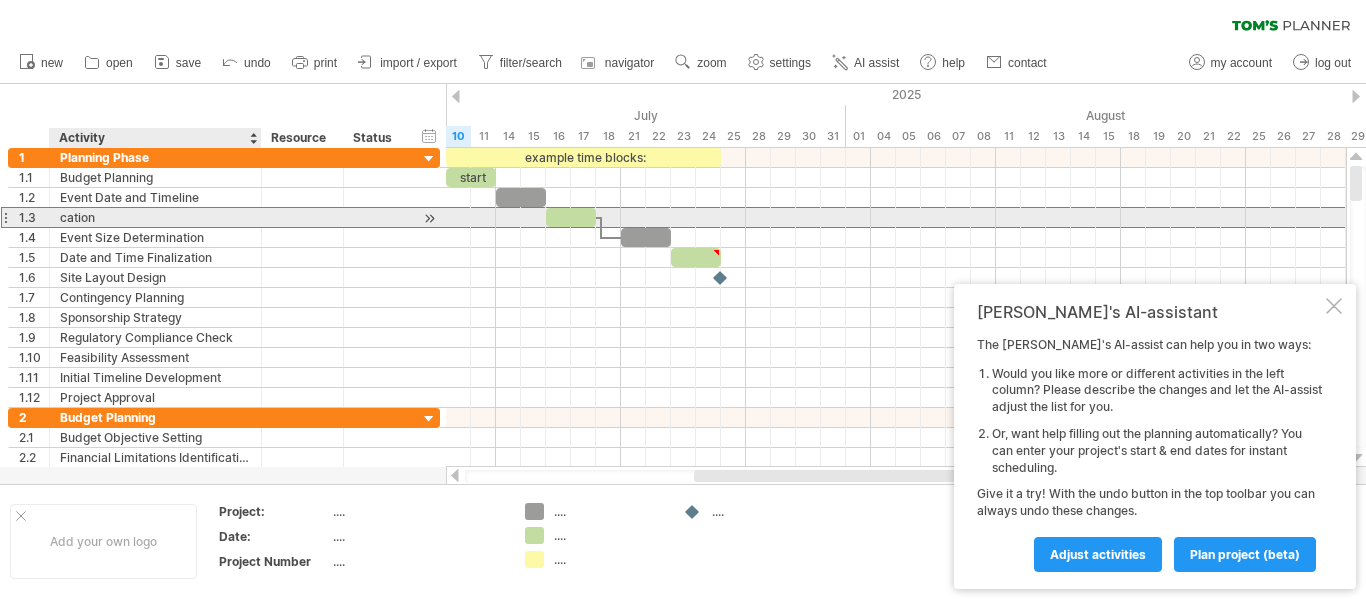 click on "cation" at bounding box center (155, 217) 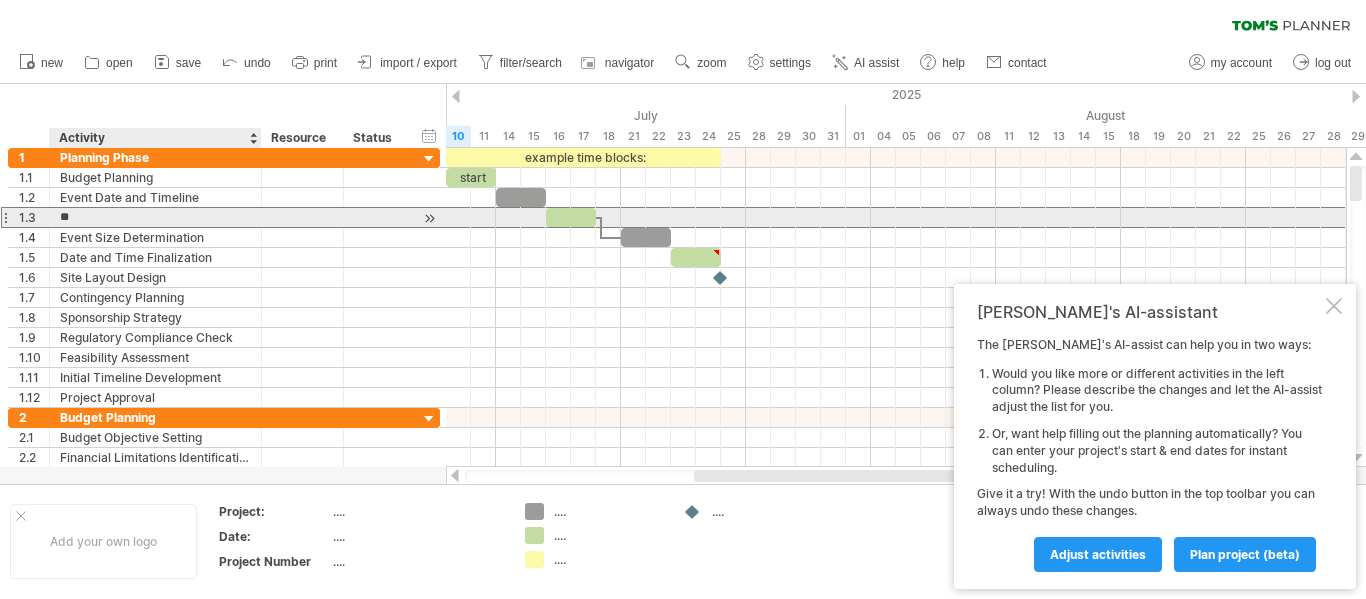 type on "*" 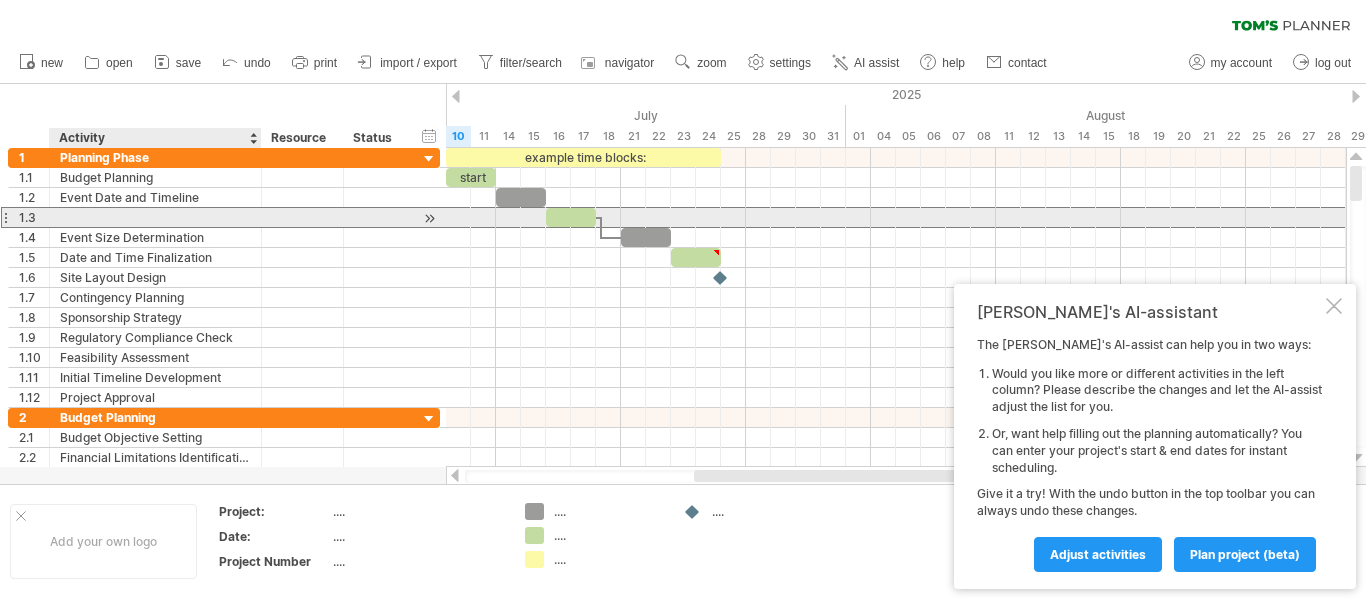 click at bounding box center [155, 217] 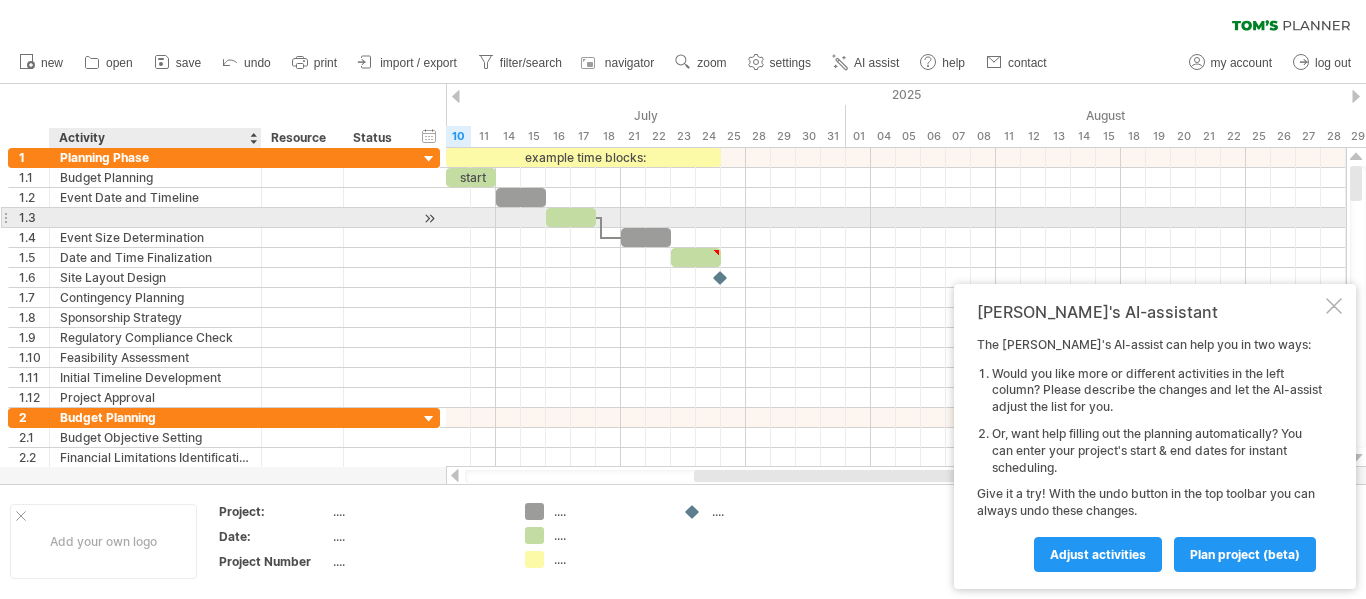 type on "*" 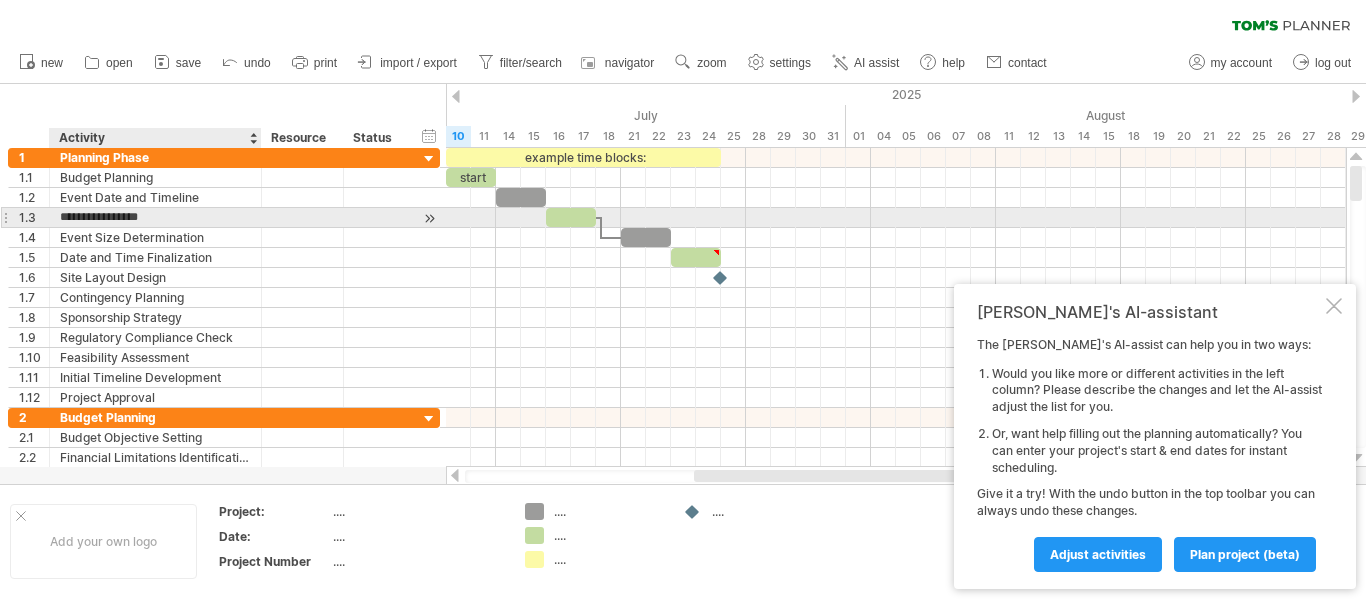 type on "**********" 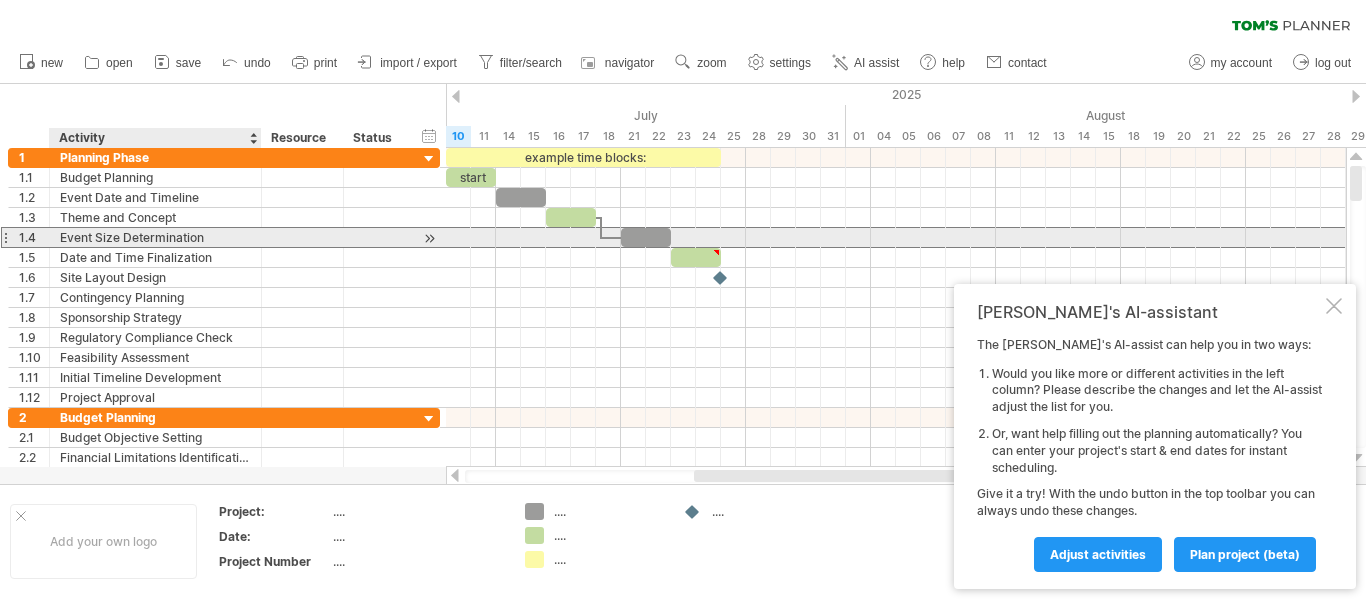 click on "Event Size Determination" at bounding box center [155, 237] 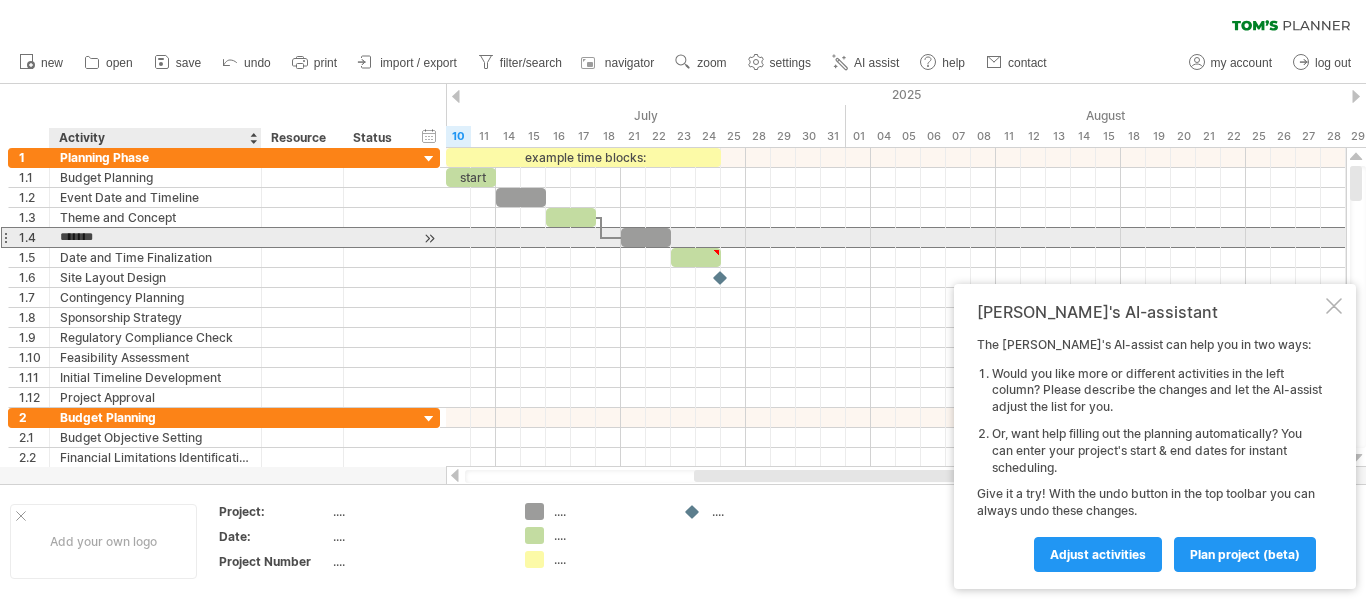 click on "*******" at bounding box center [155, 237] 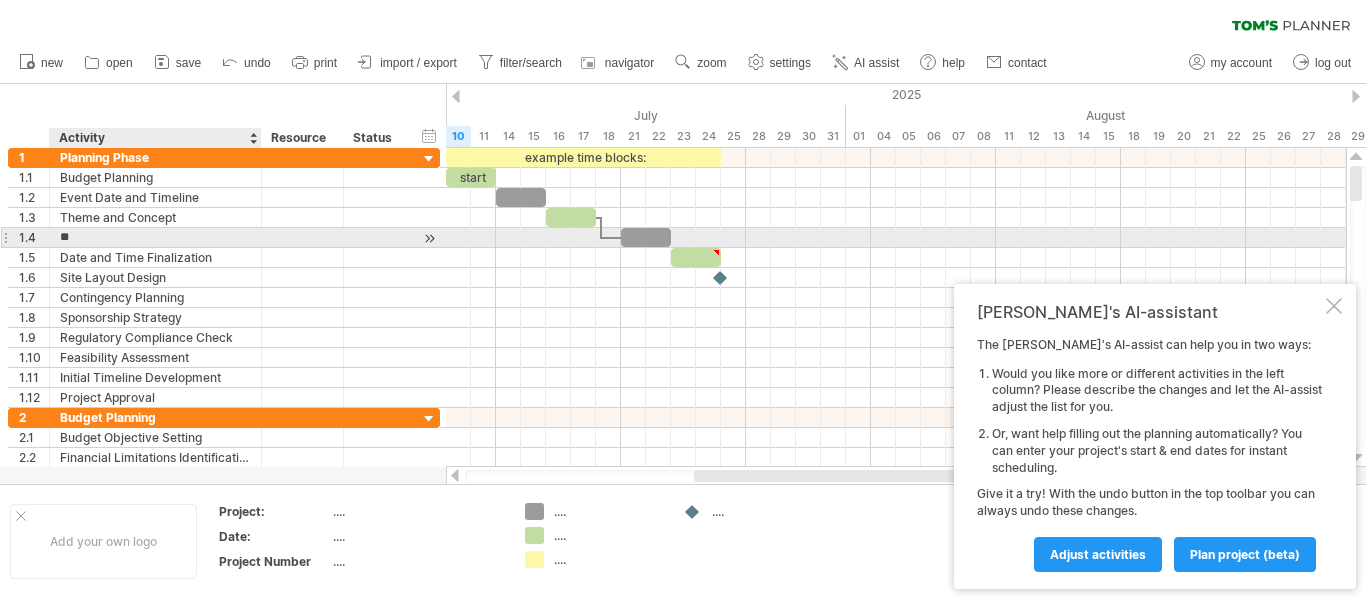 type on "*" 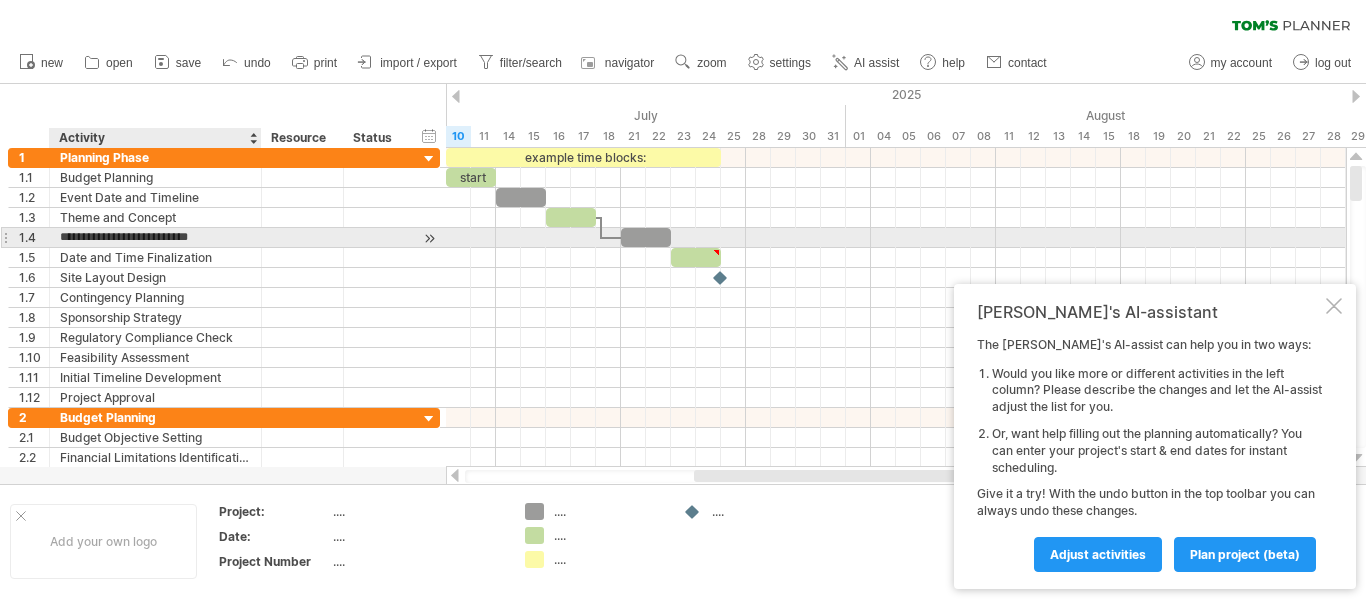 type on "**********" 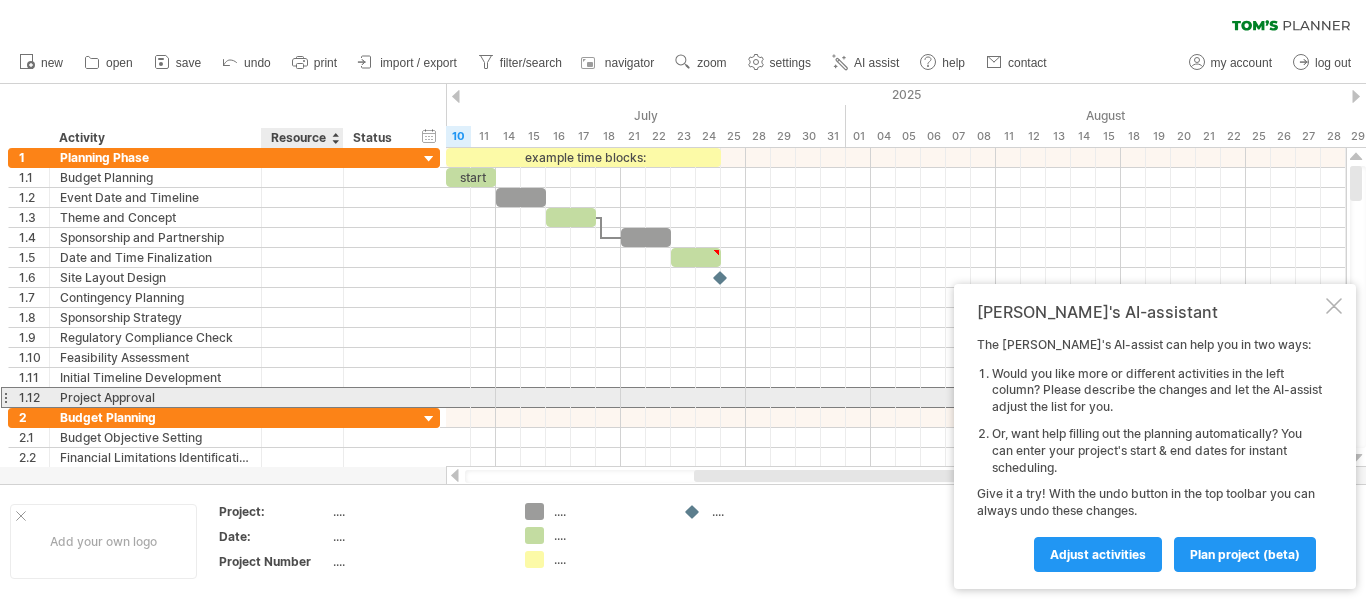 click at bounding box center (303, 397) 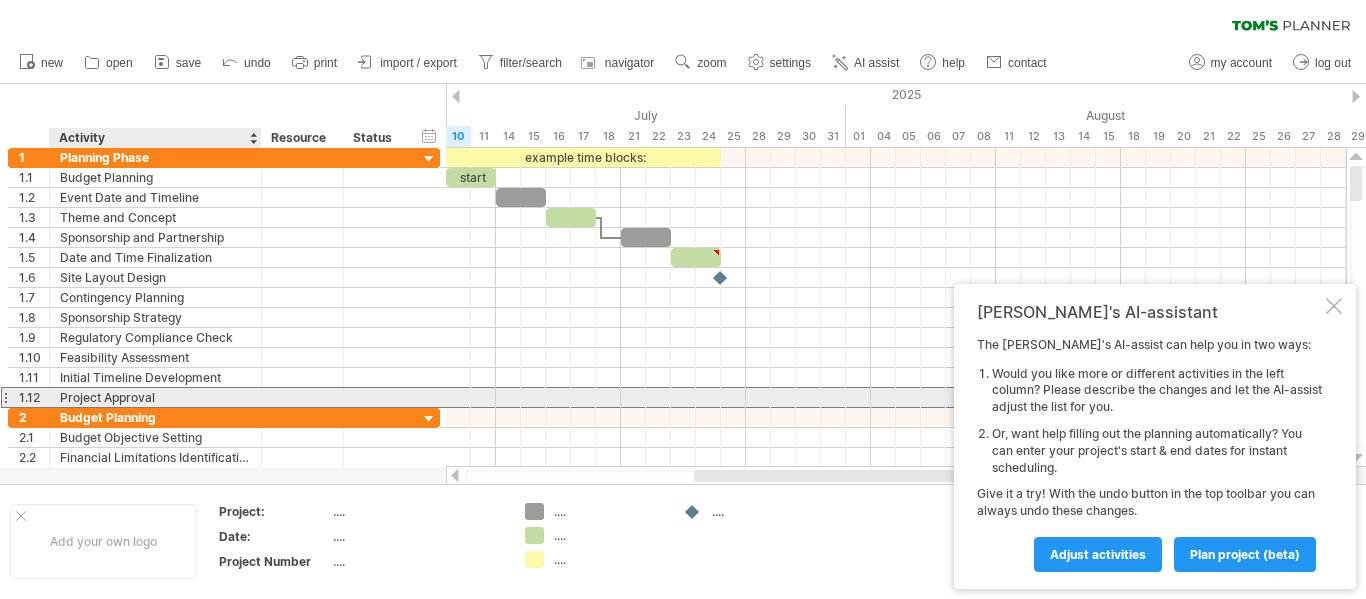 click on "Project Approval" at bounding box center (155, 397) 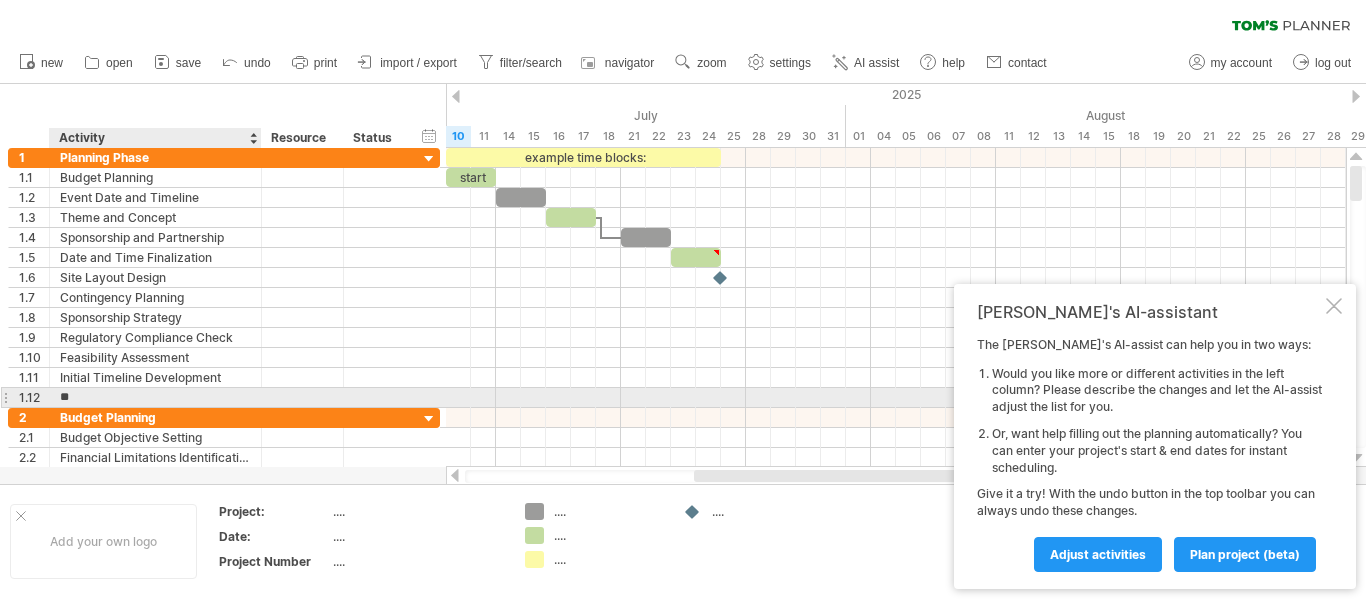 type on "*" 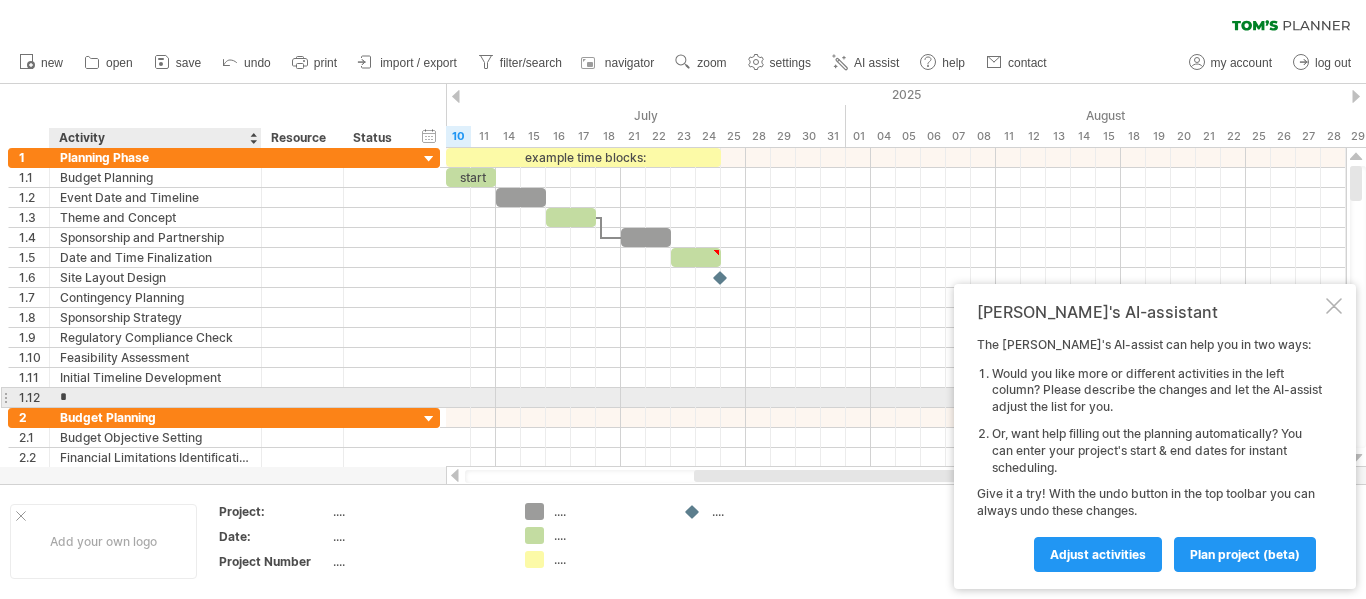 type 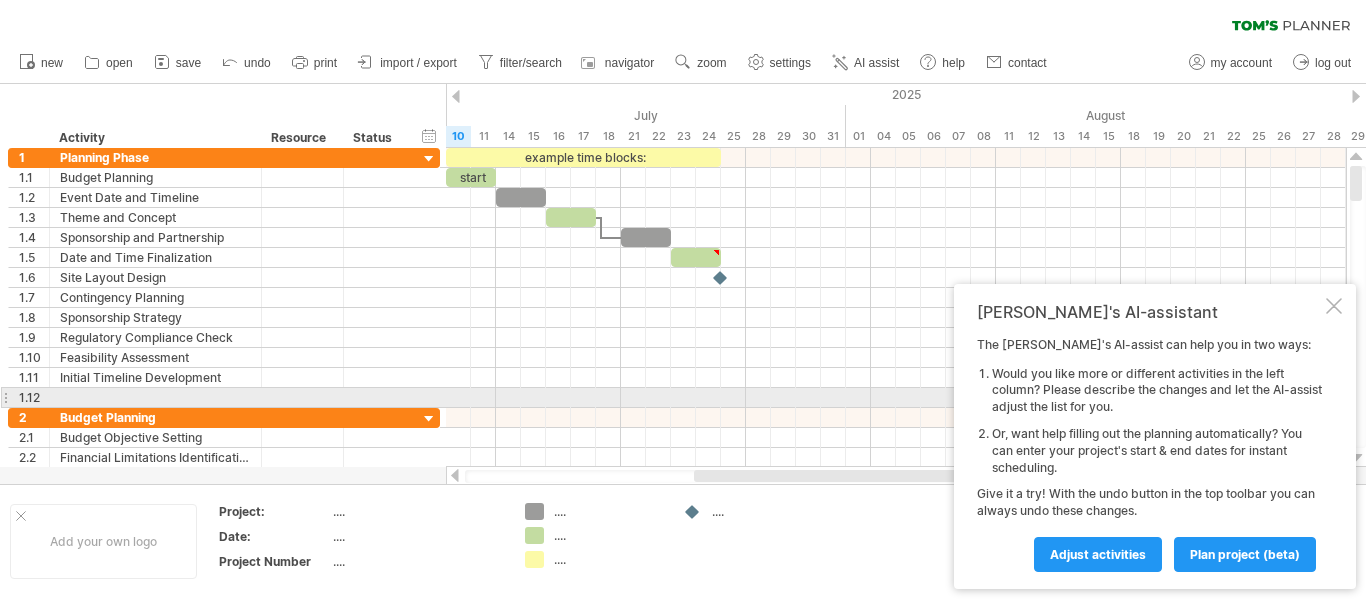 click at bounding box center (5, 397) 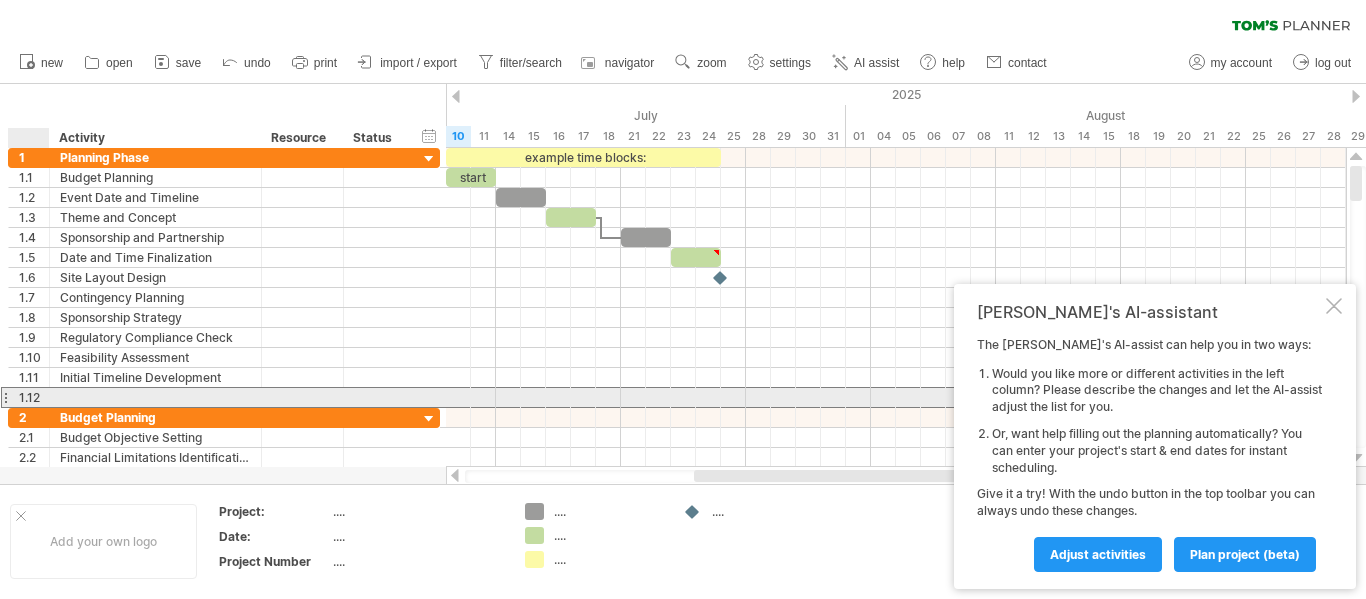 click on "1.12" at bounding box center [34, 397] 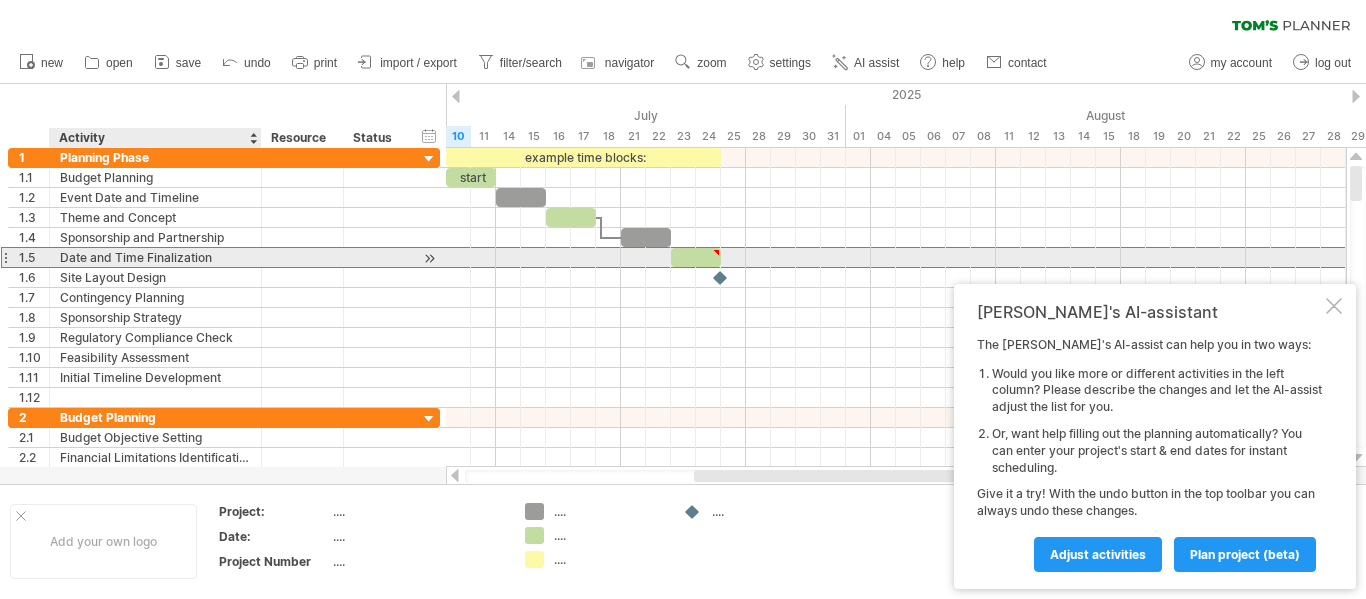 click on "Date and Time Finalization" at bounding box center [155, 257] 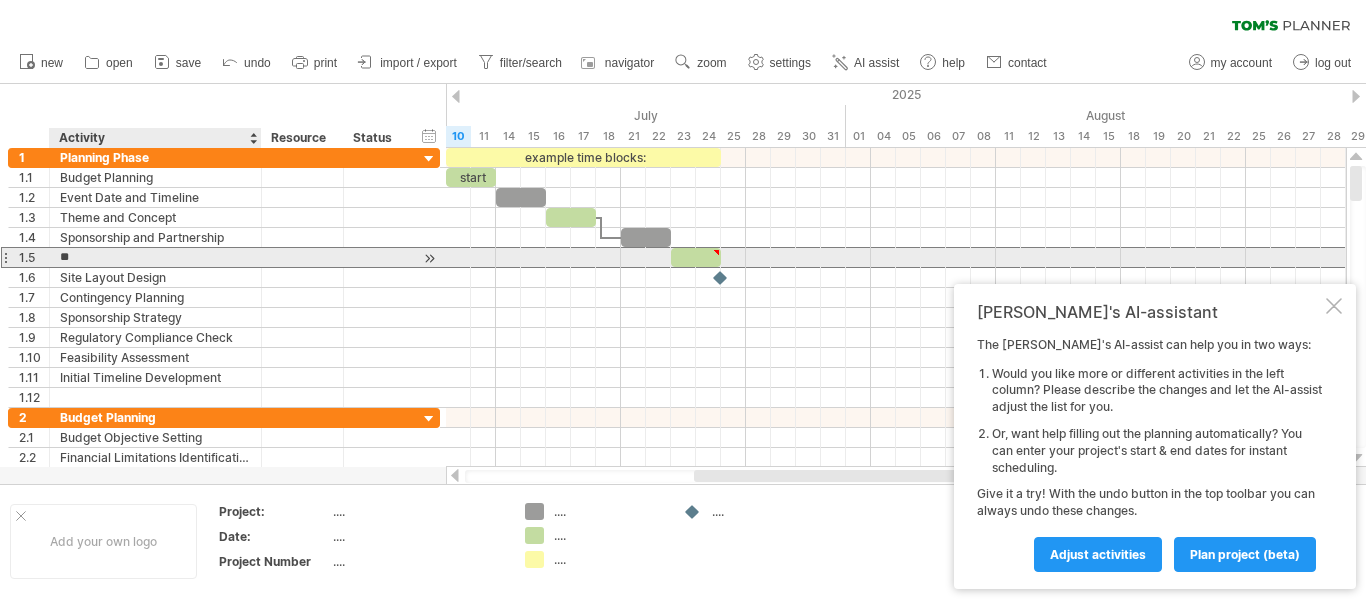 type on "*" 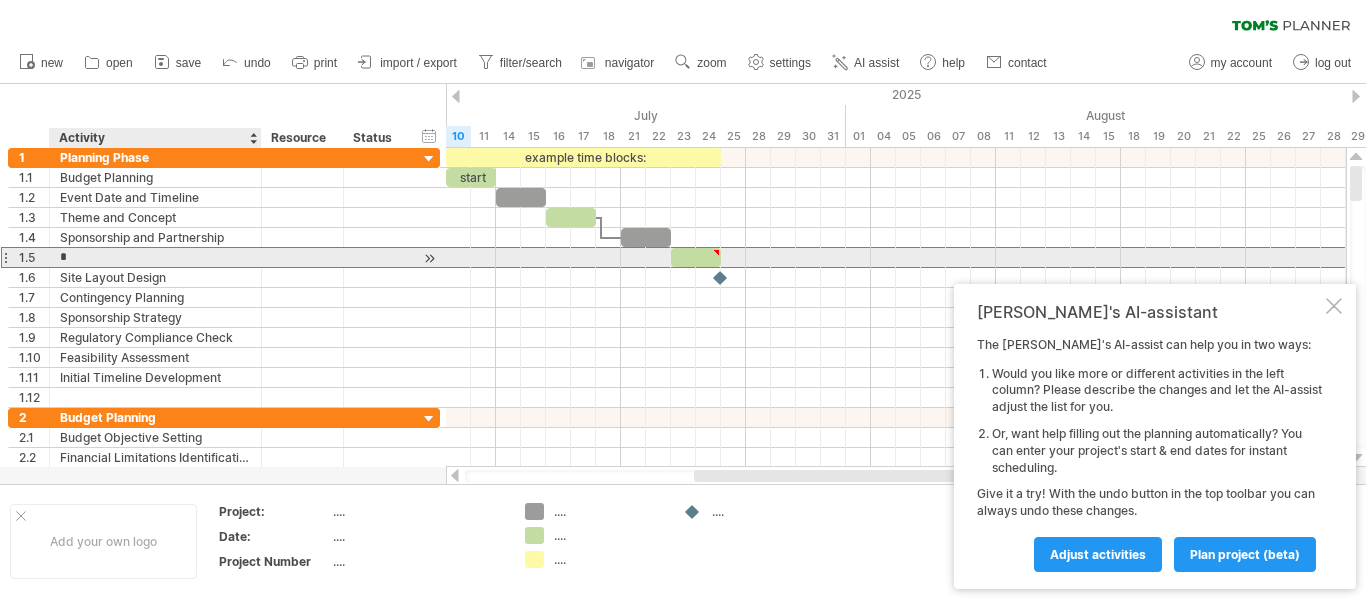 type 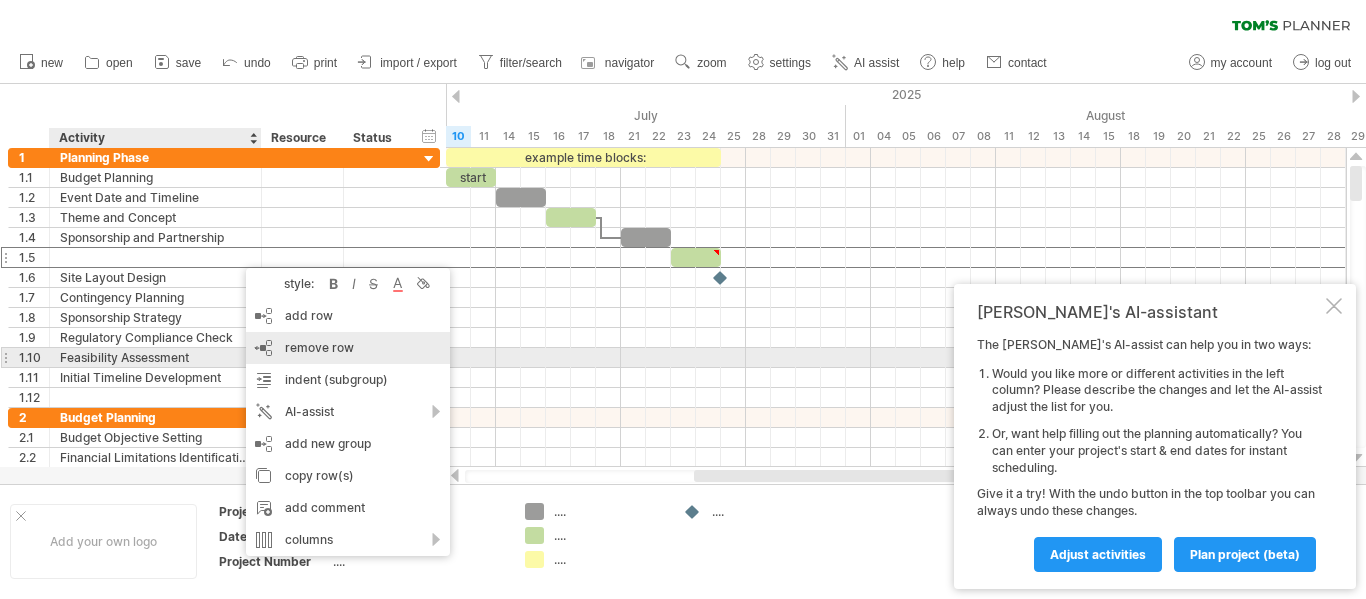 click on "remove row remove selected rows" at bounding box center (348, 348) 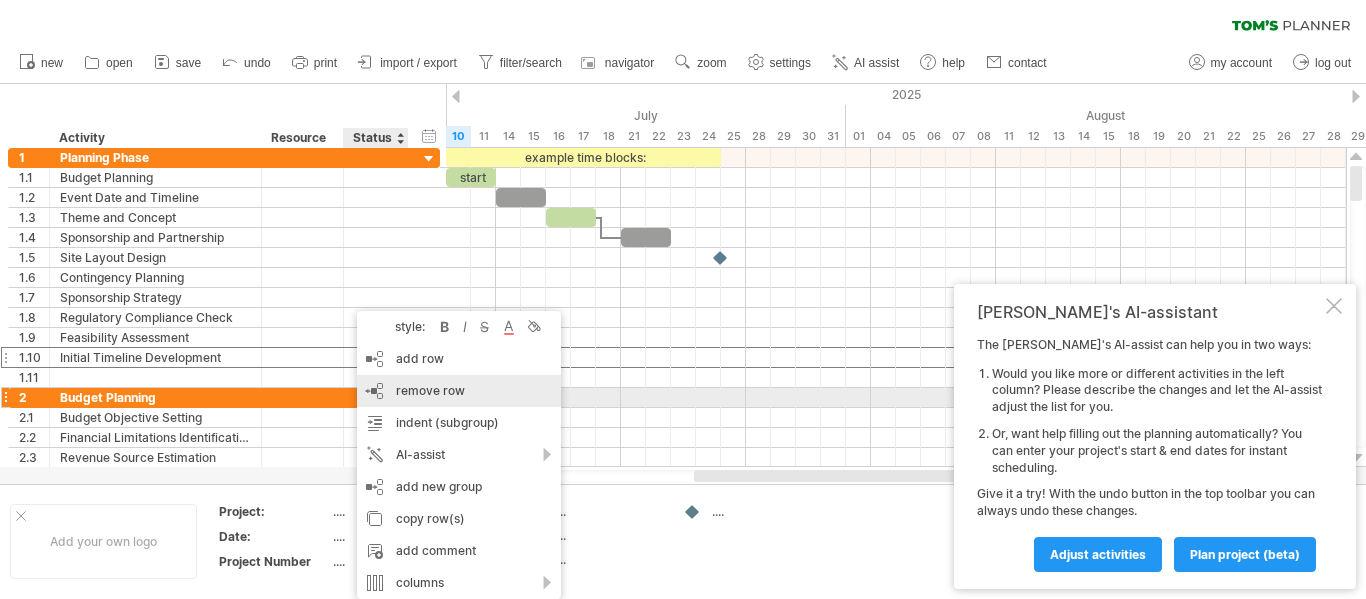 click on "remove row" at bounding box center (430, 390) 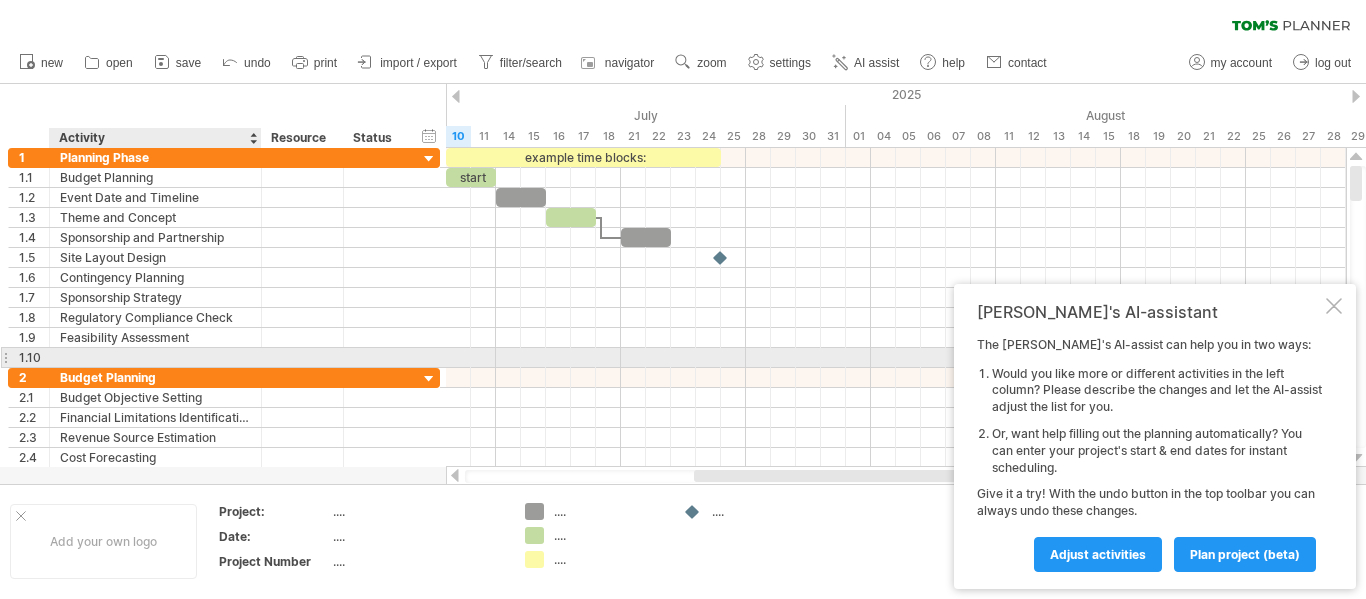 click at bounding box center (155, 357) 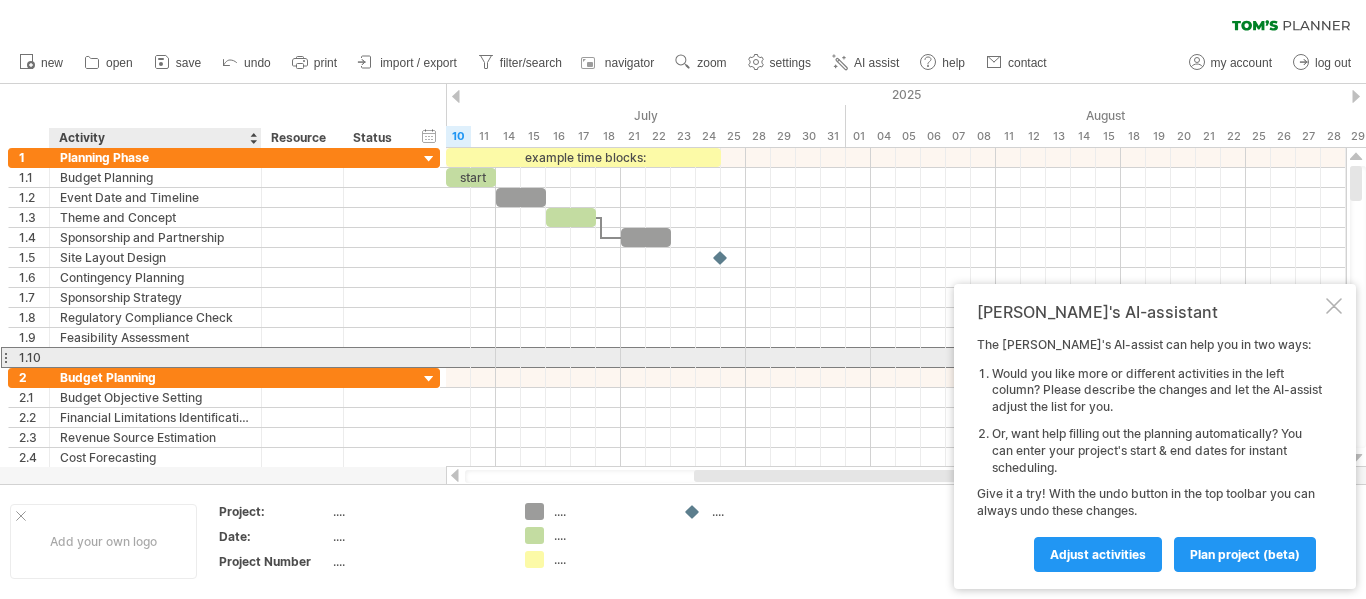 click at bounding box center [155, 357] 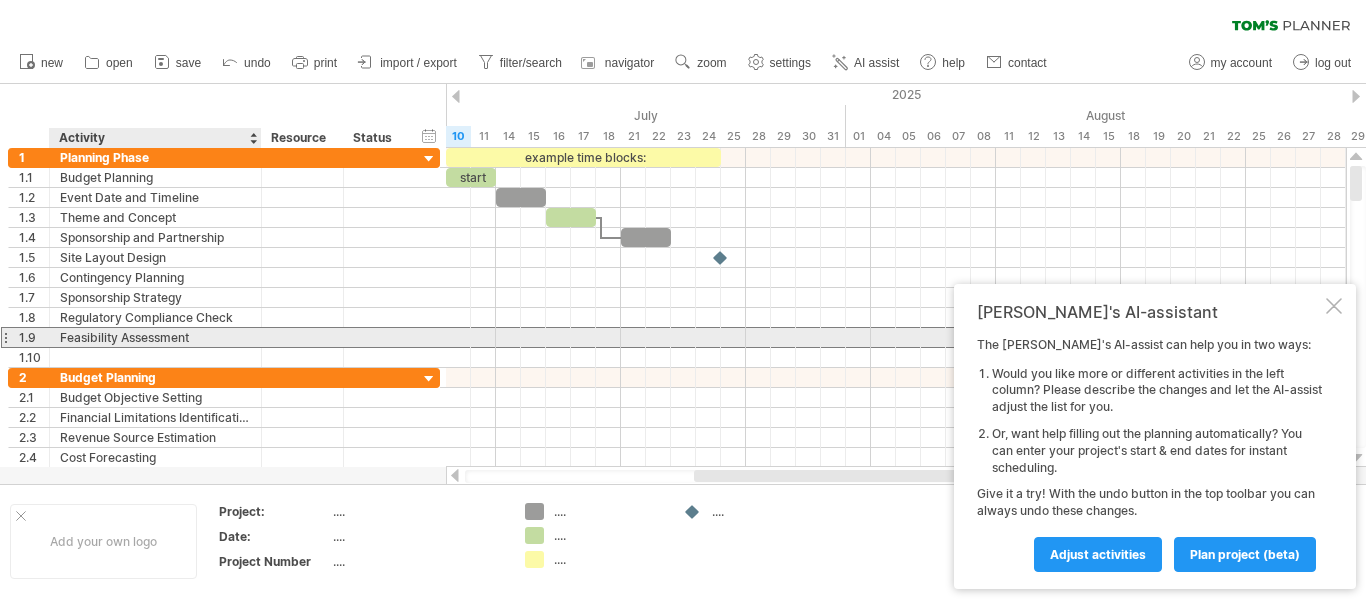 click on "Feasibility Assessment" at bounding box center [155, 337] 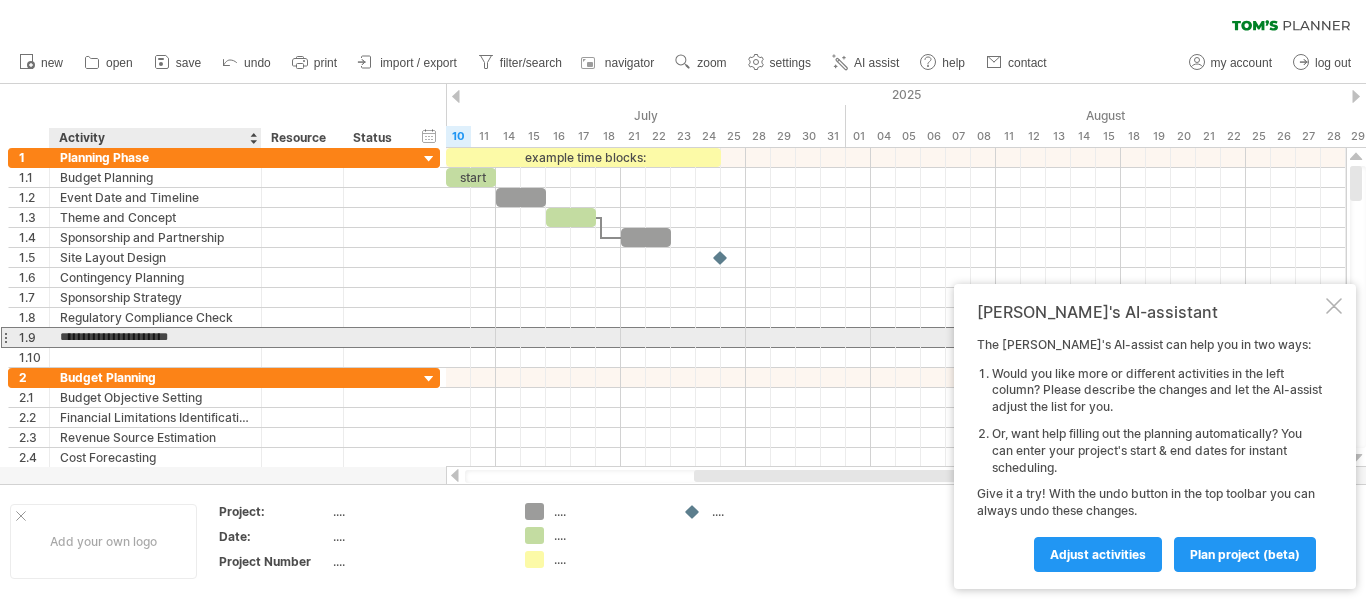 click on "**********" at bounding box center [155, 337] 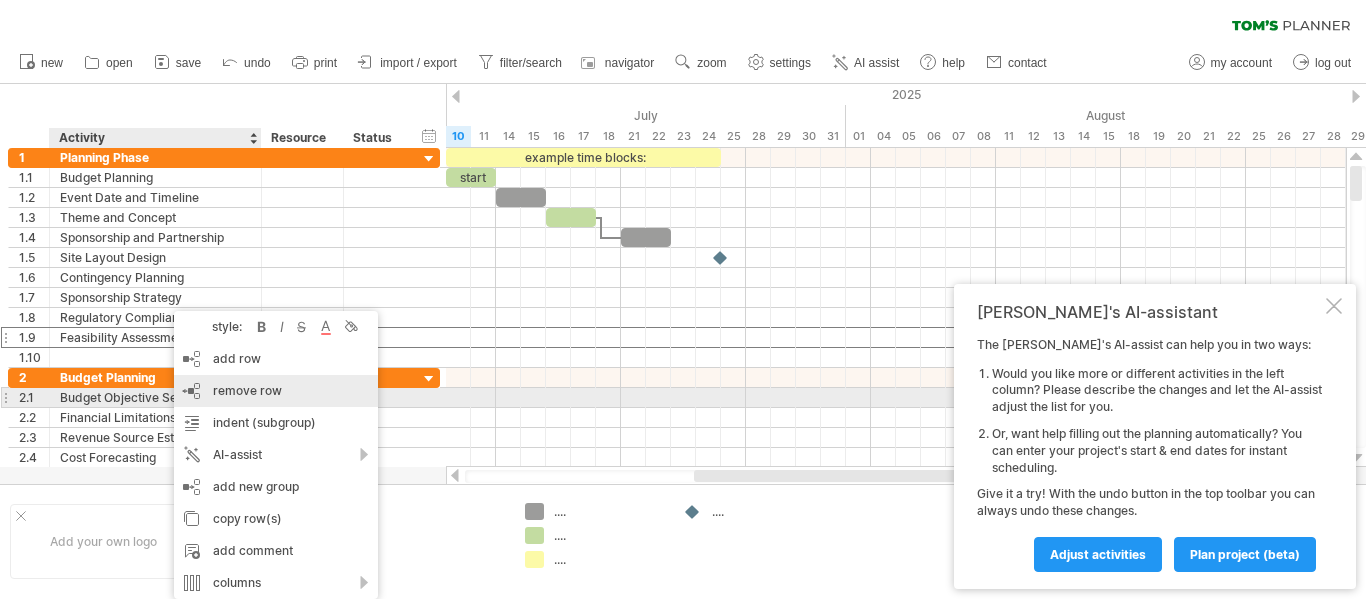 click on "remove row" at bounding box center [247, 390] 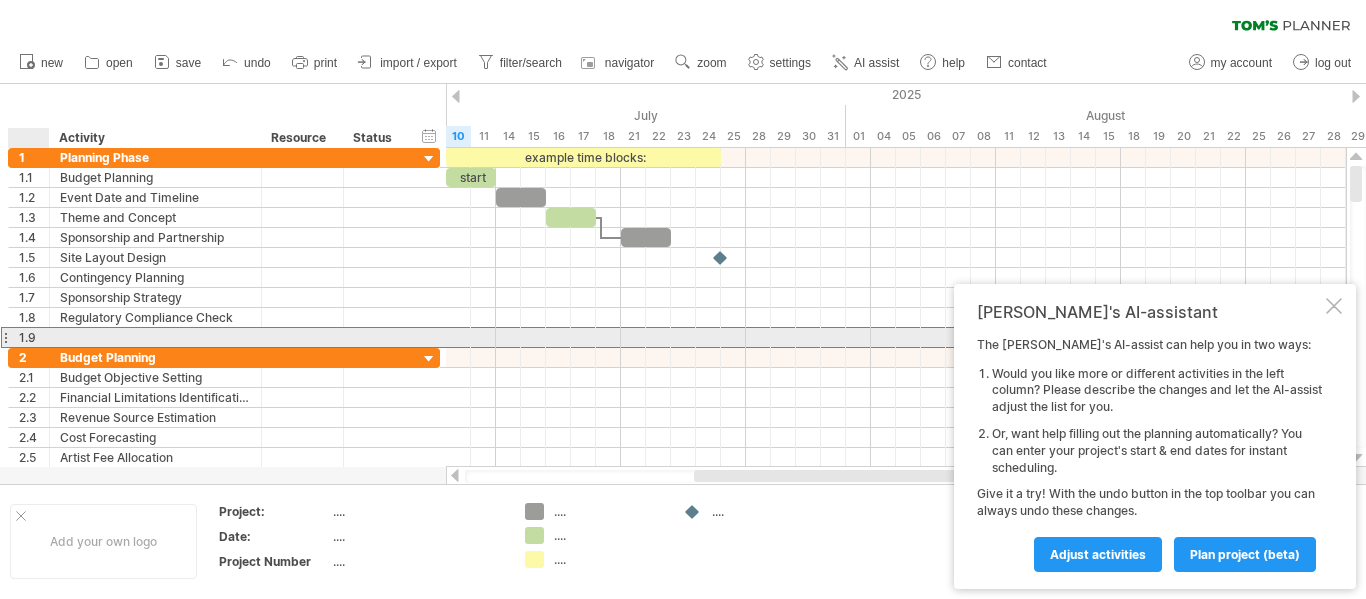 click at bounding box center [156, 337] 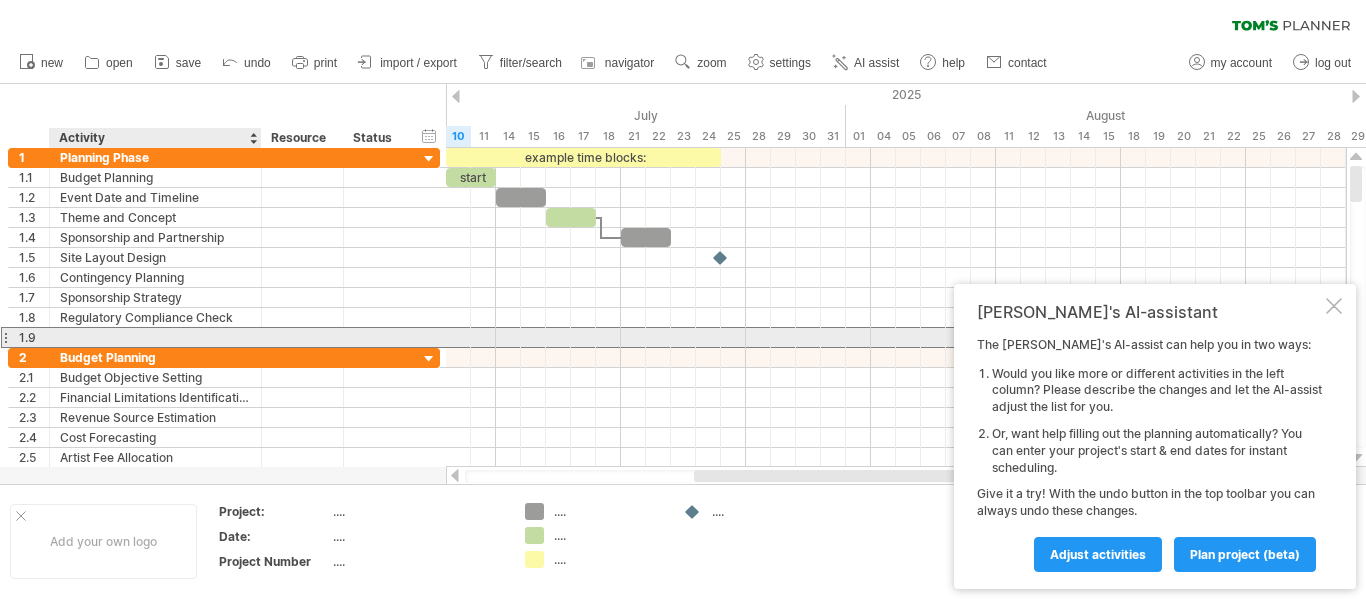 click at bounding box center [155, 337] 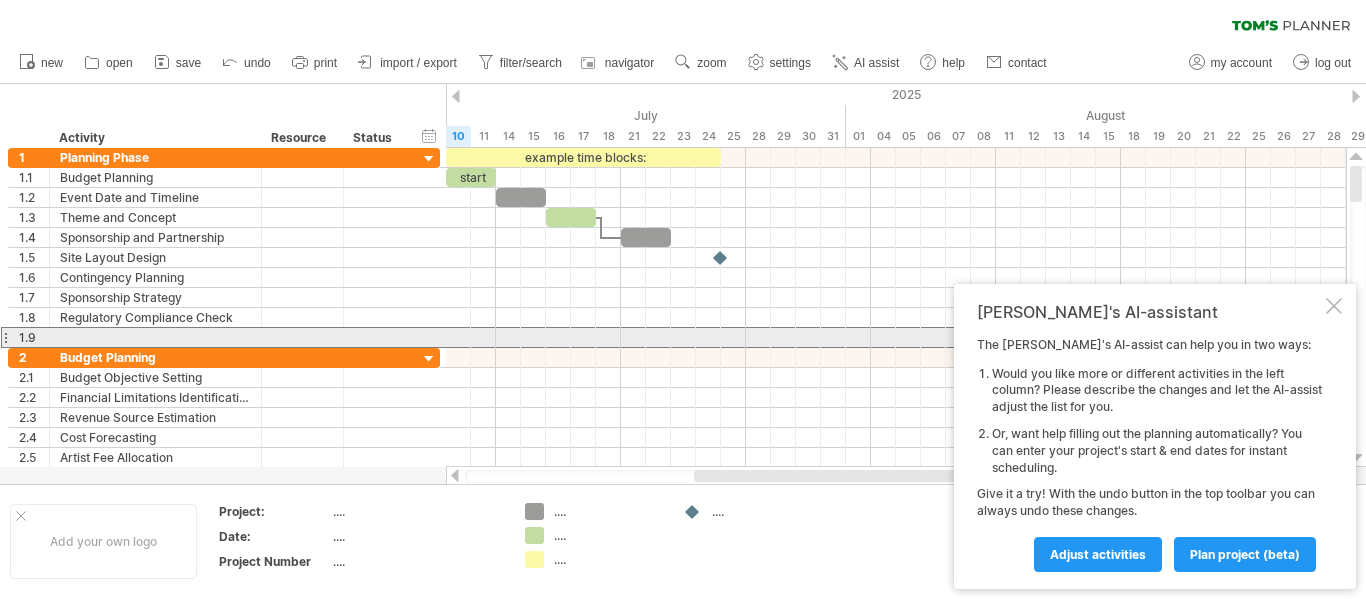 click at bounding box center [5, 337] 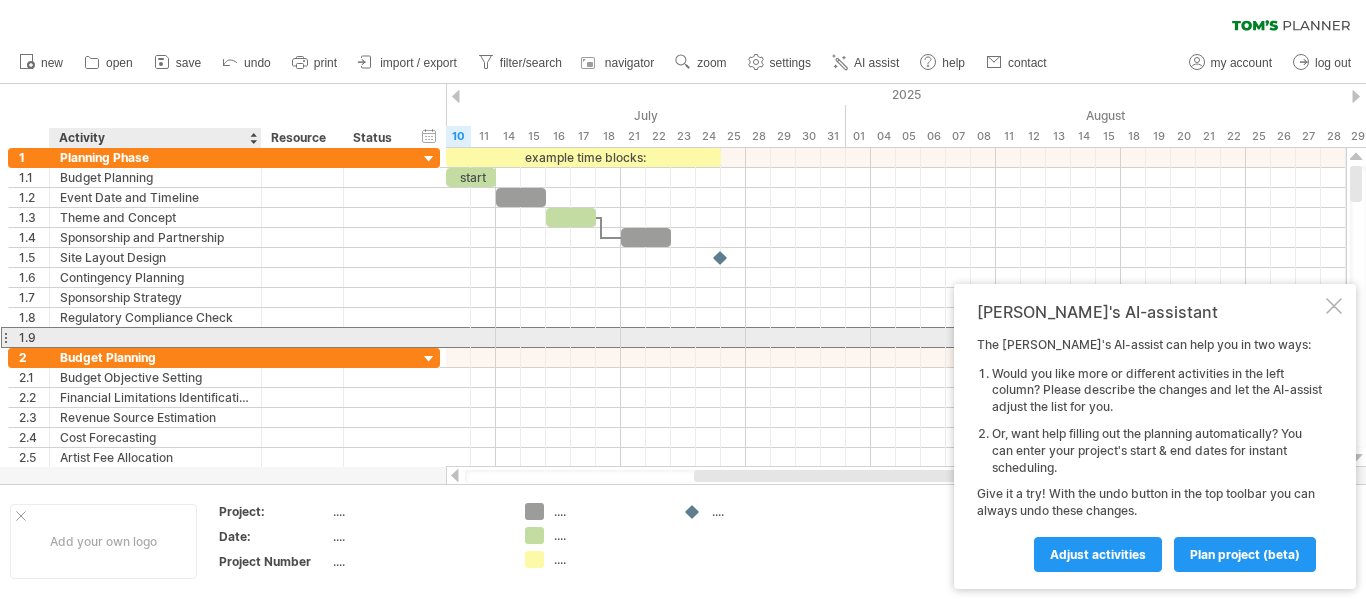click at bounding box center (155, 337) 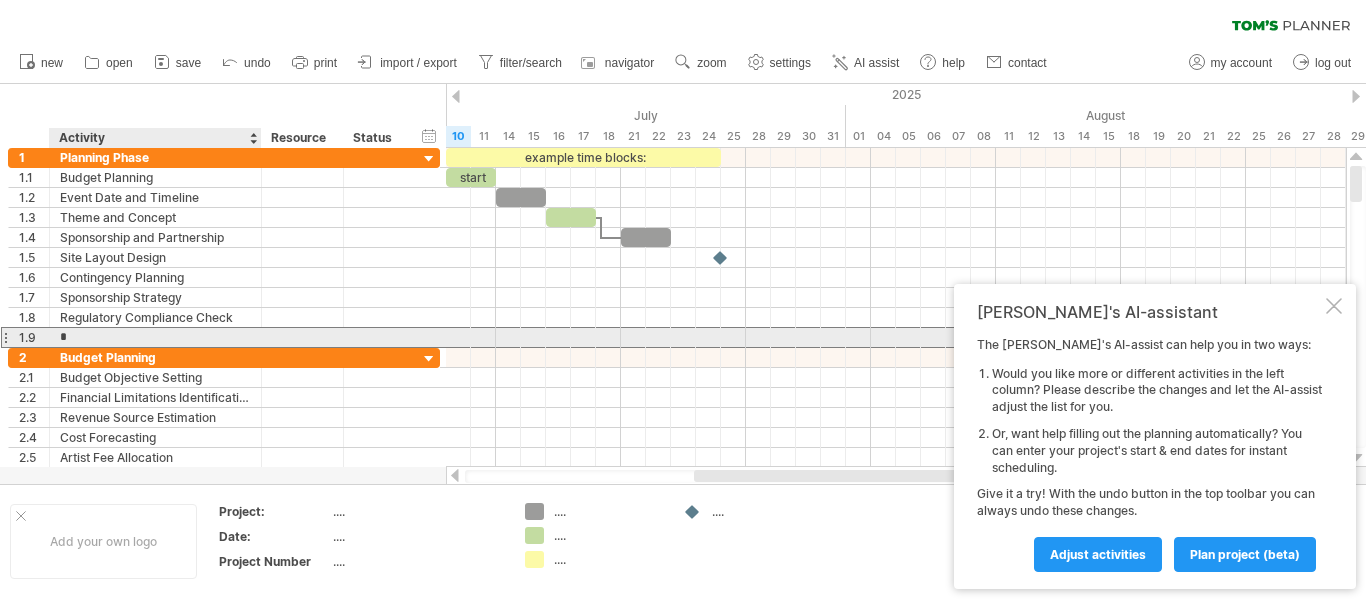 type on "**" 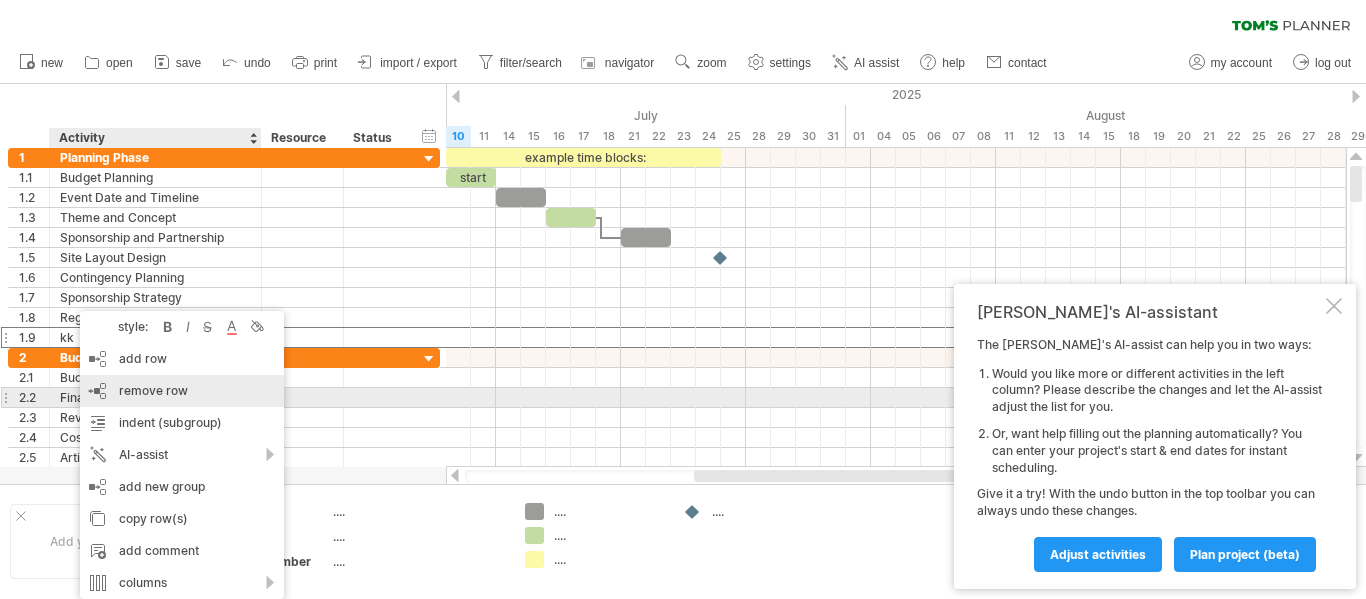click on "remove row remove selected rows" at bounding box center (182, 391) 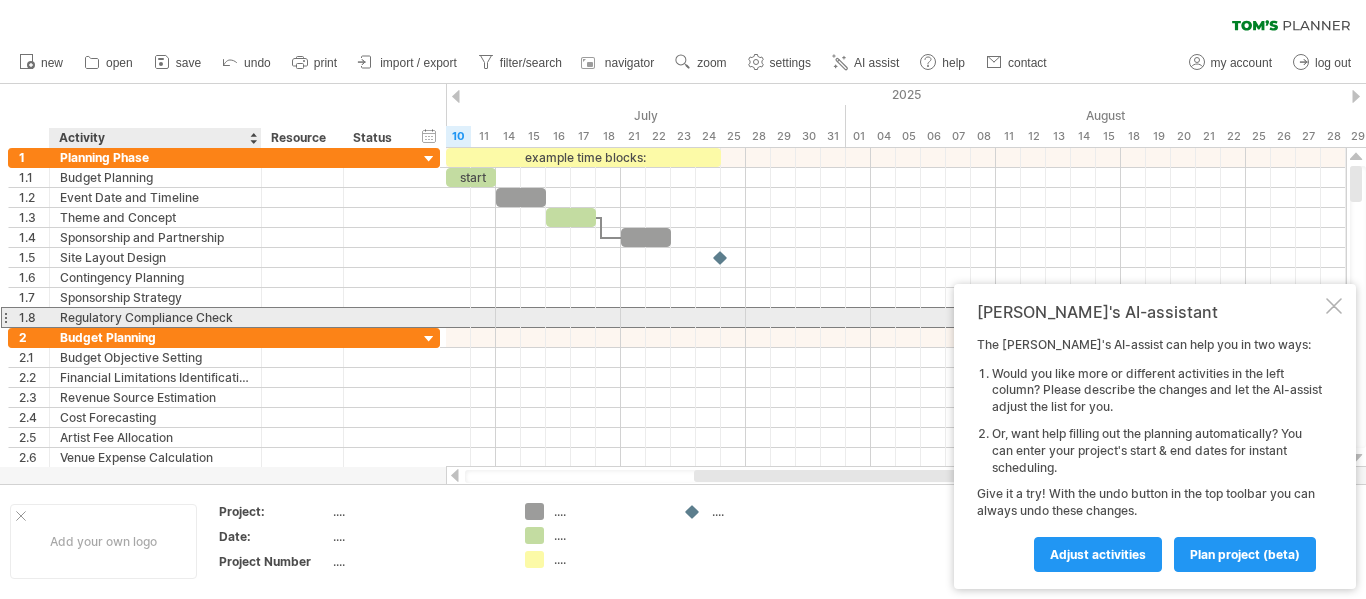 click on "Regulatory Compliance Check" at bounding box center [155, 317] 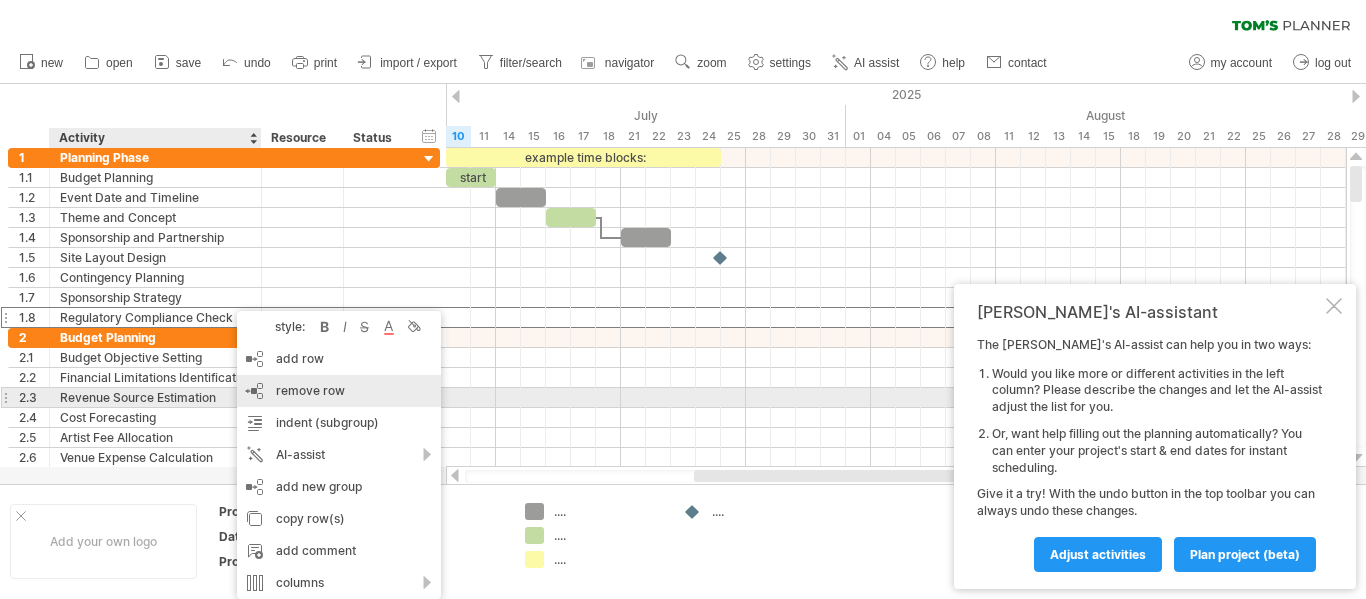 click on "remove row" at bounding box center [310, 390] 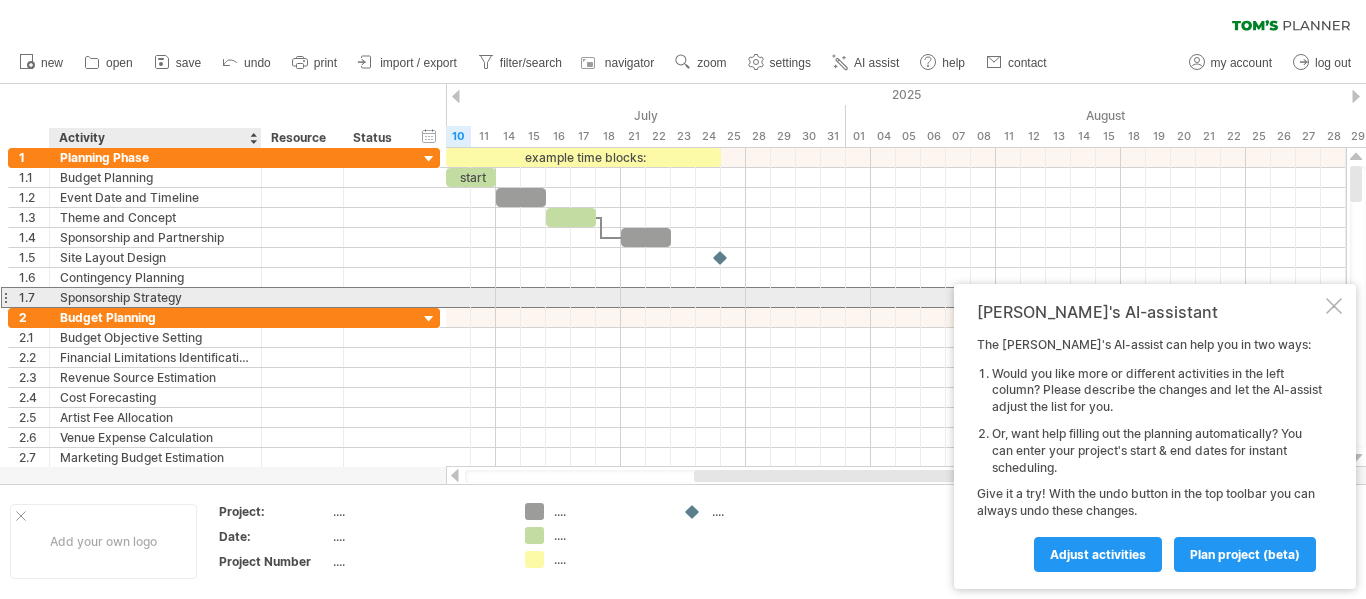 click on "Sponsorship Strategy" at bounding box center (155, 297) 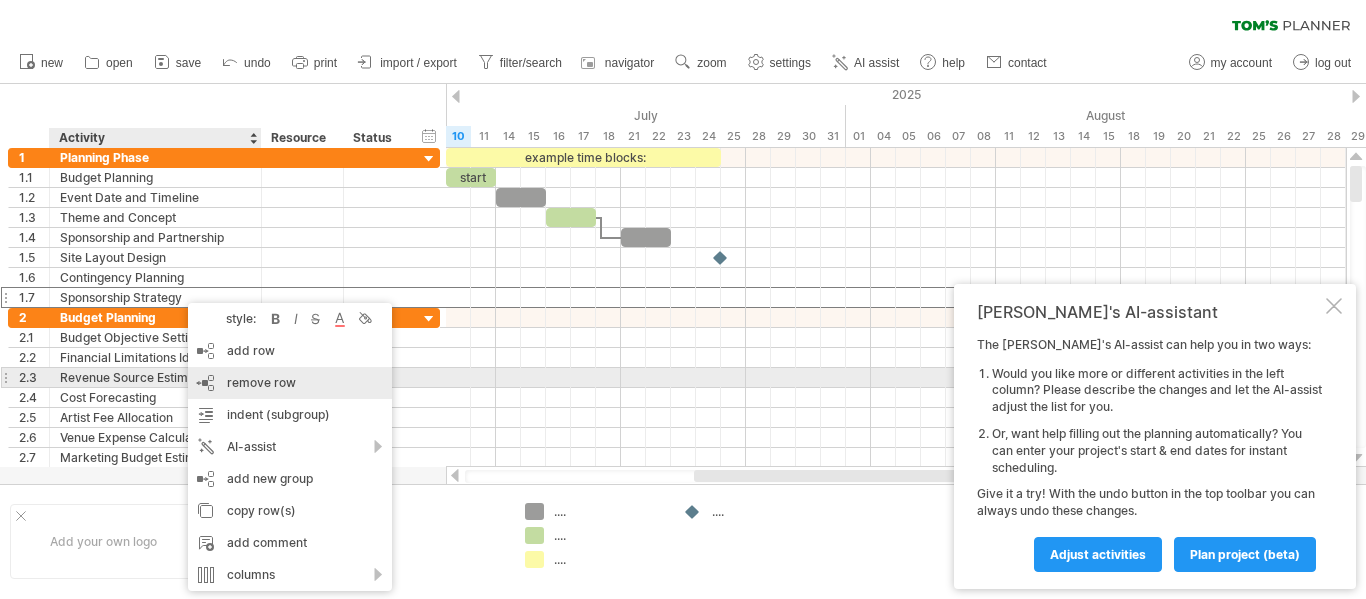 click on "remove row remove selected rows" at bounding box center (290, 383) 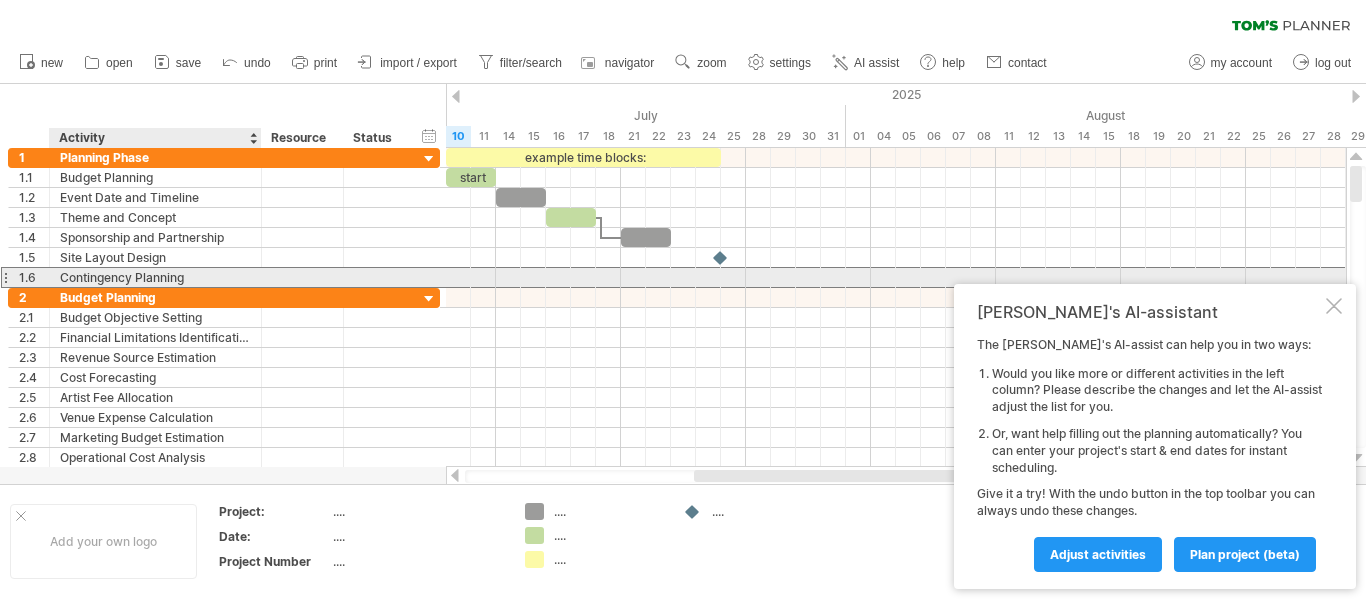 click on "Contingency Planning" at bounding box center (155, 277) 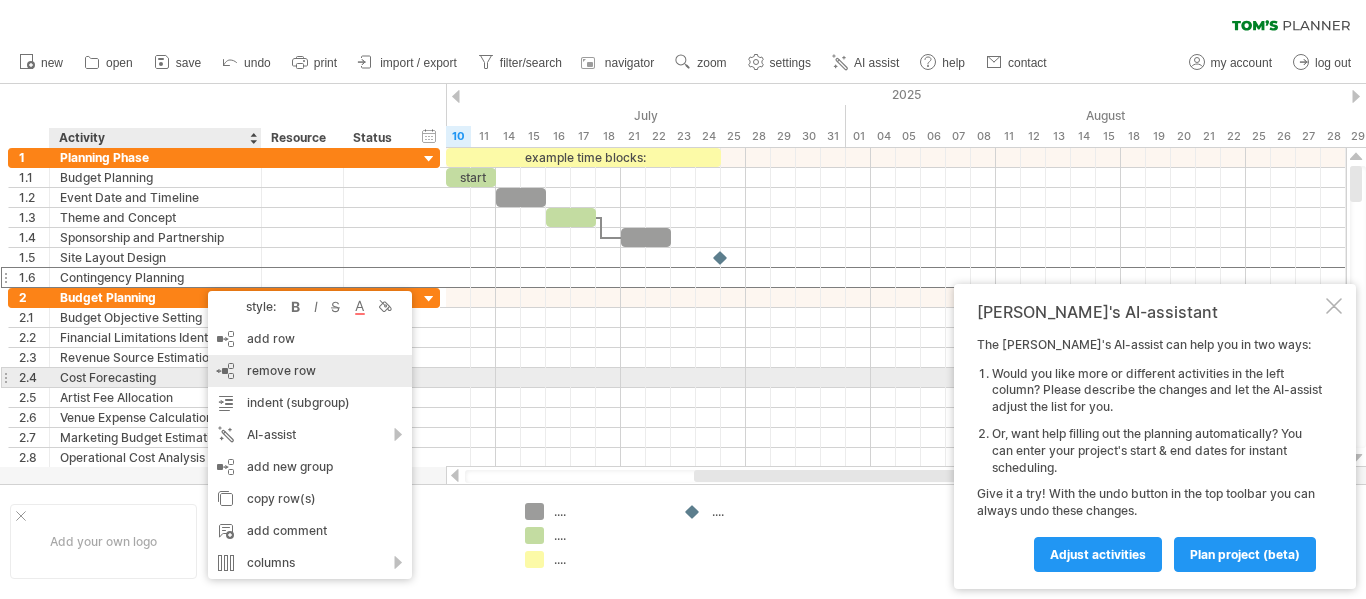 click on "remove row" at bounding box center [281, 370] 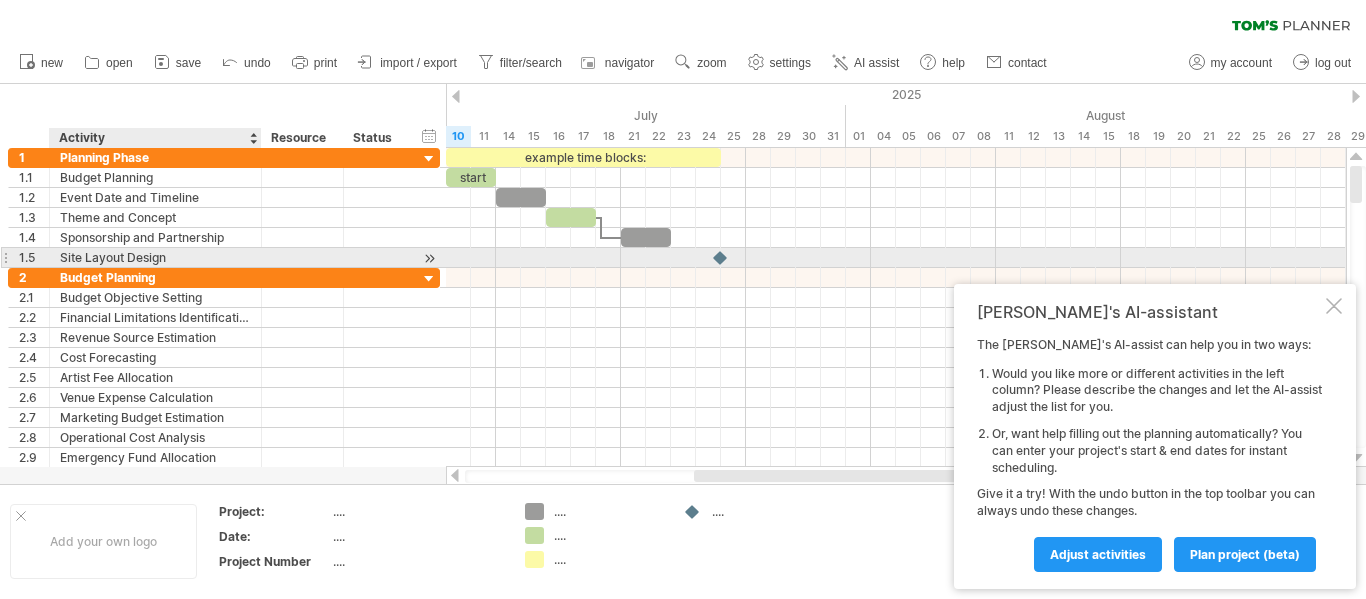 click on "Site Layout Design" at bounding box center (155, 257) 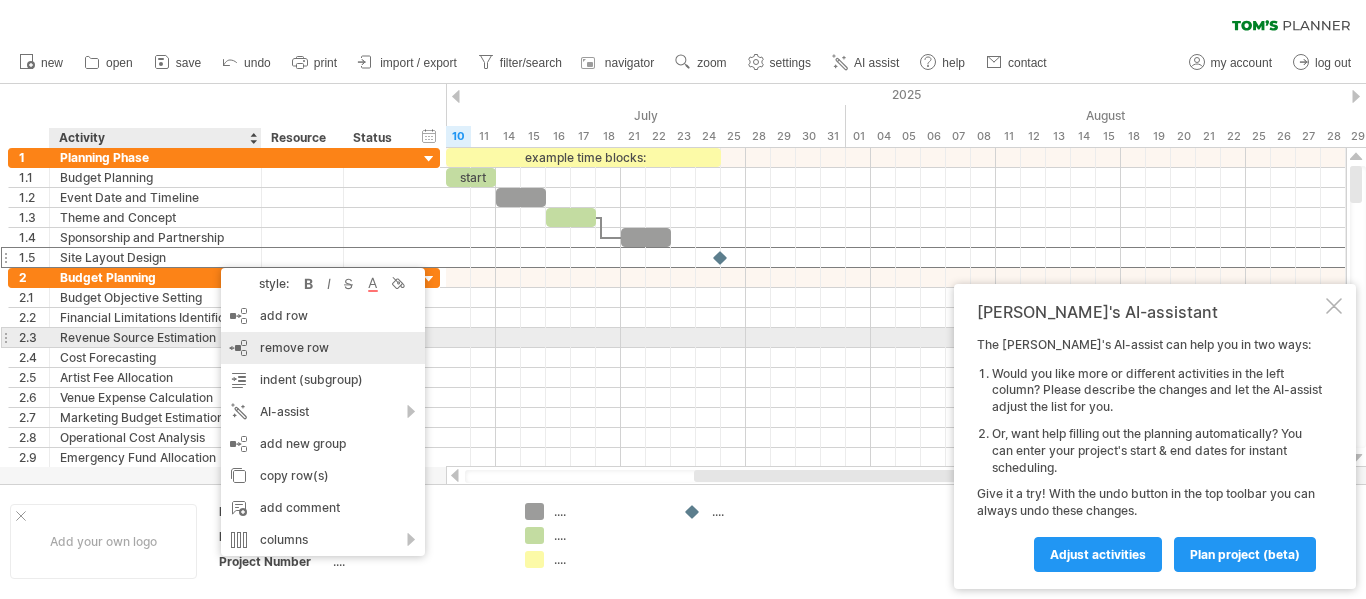 click on "remove row remove selected rows" at bounding box center (323, 348) 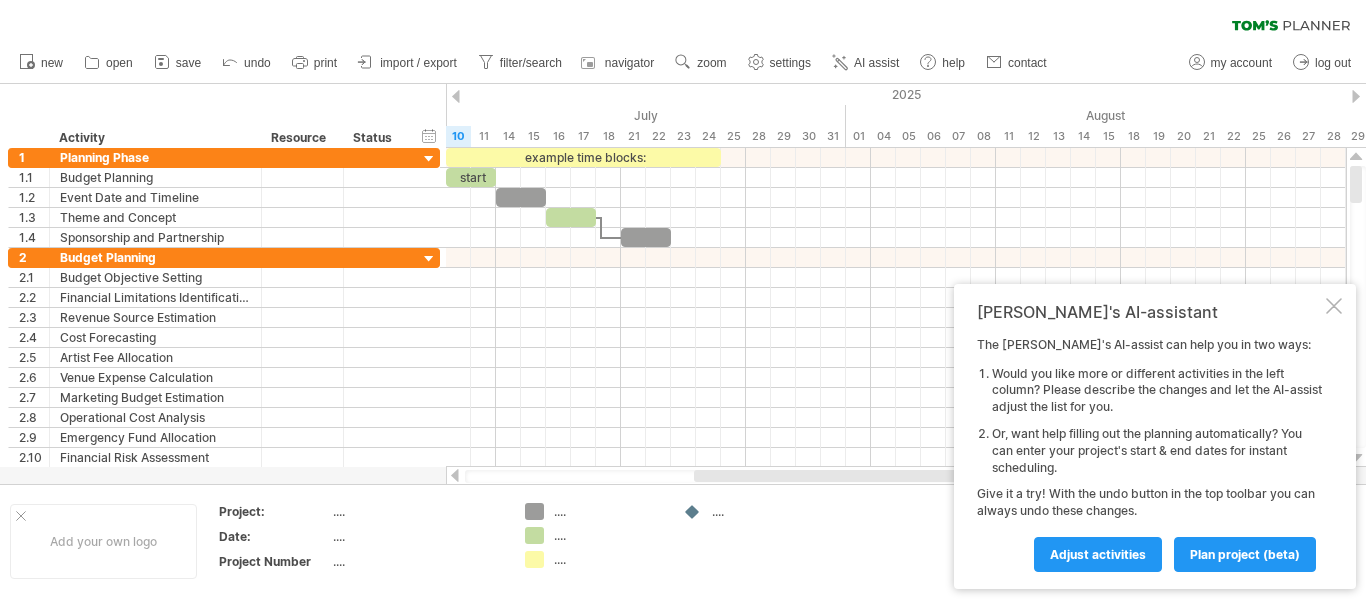 drag, startPoint x: 1360, startPoint y: 180, endPoint x: 1365, endPoint y: 136, distance: 44.28318 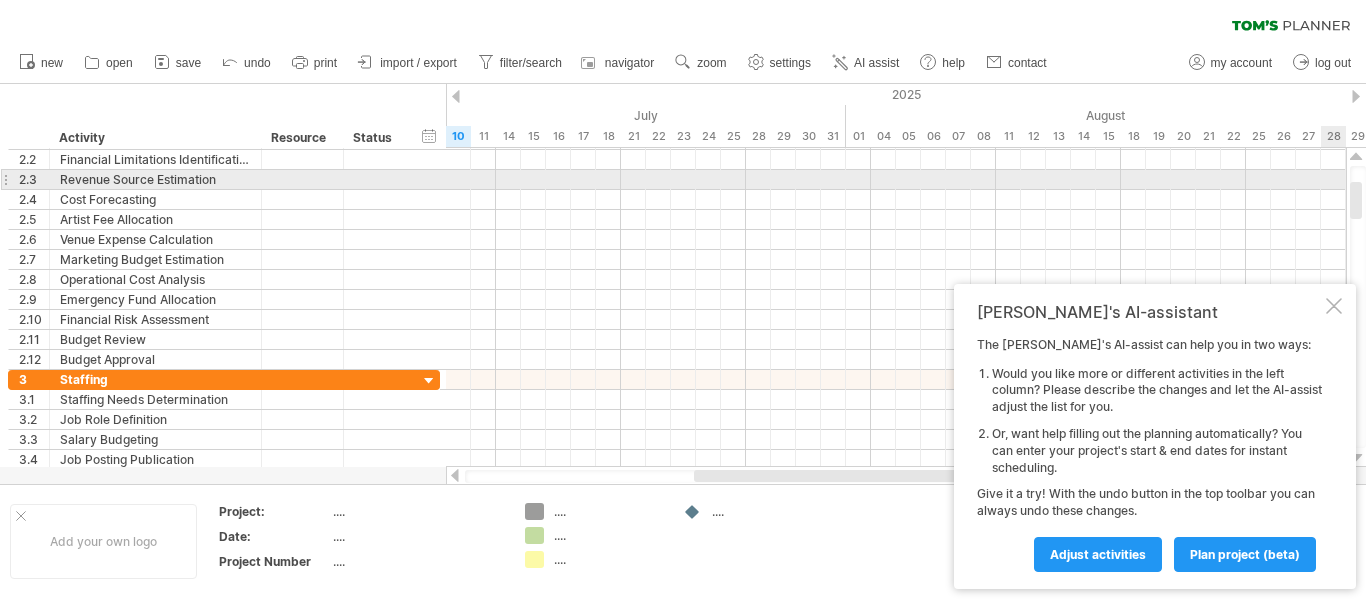 drag, startPoint x: 1360, startPoint y: 181, endPoint x: 1362, endPoint y: 199, distance: 18.110771 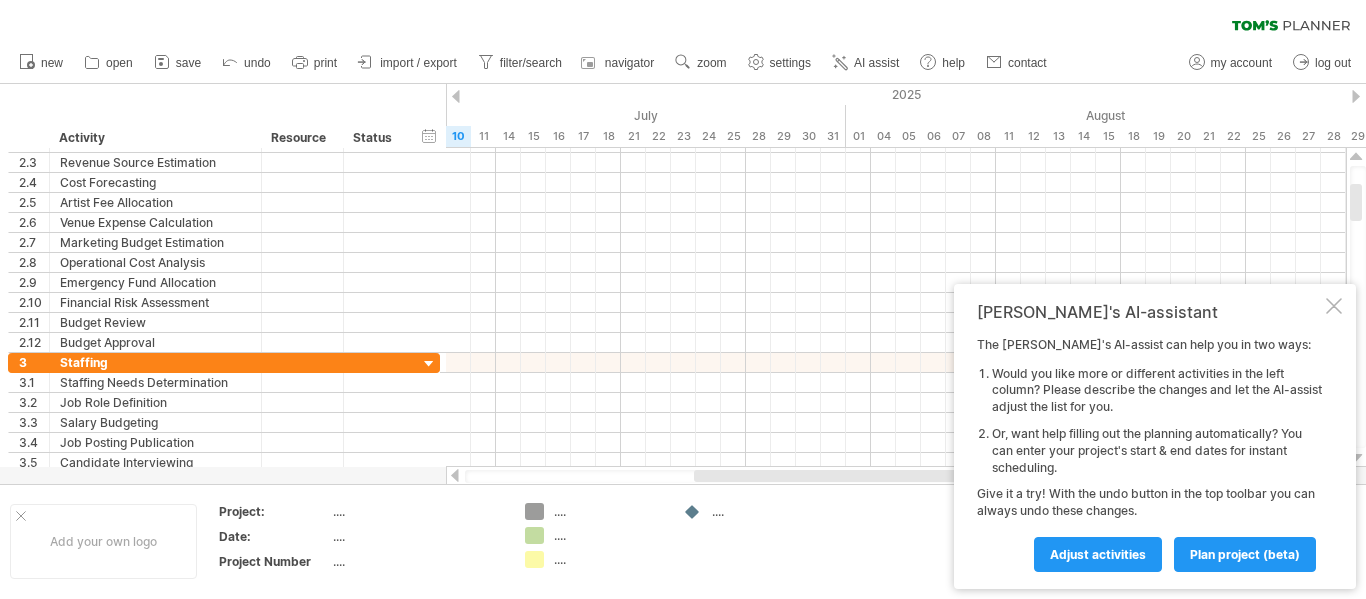 click at bounding box center (1356, 96) 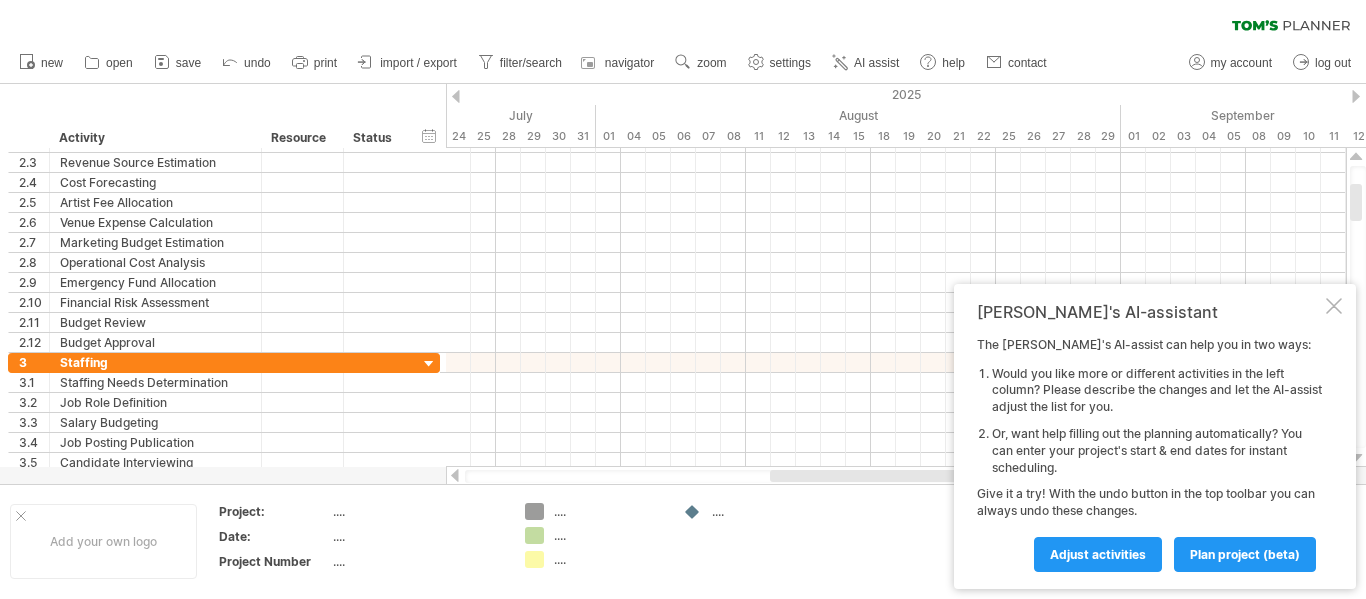 click at bounding box center (1356, 96) 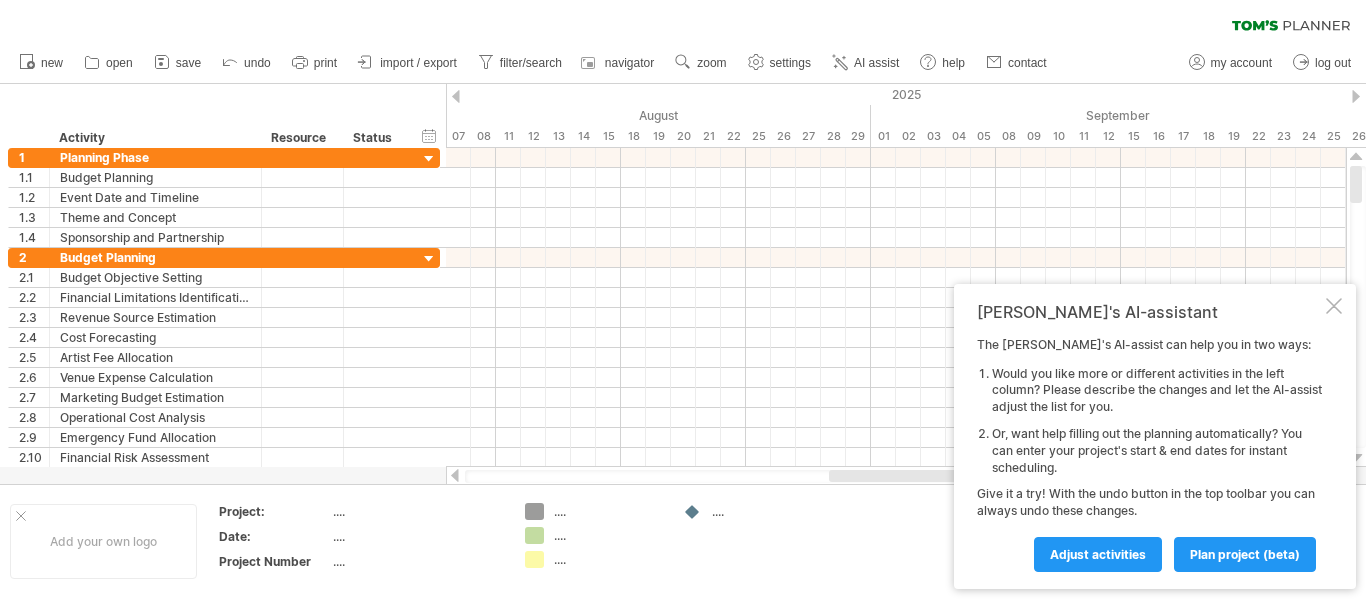 drag, startPoint x: 1358, startPoint y: 206, endPoint x: 1363, endPoint y: -8, distance: 214.05841 